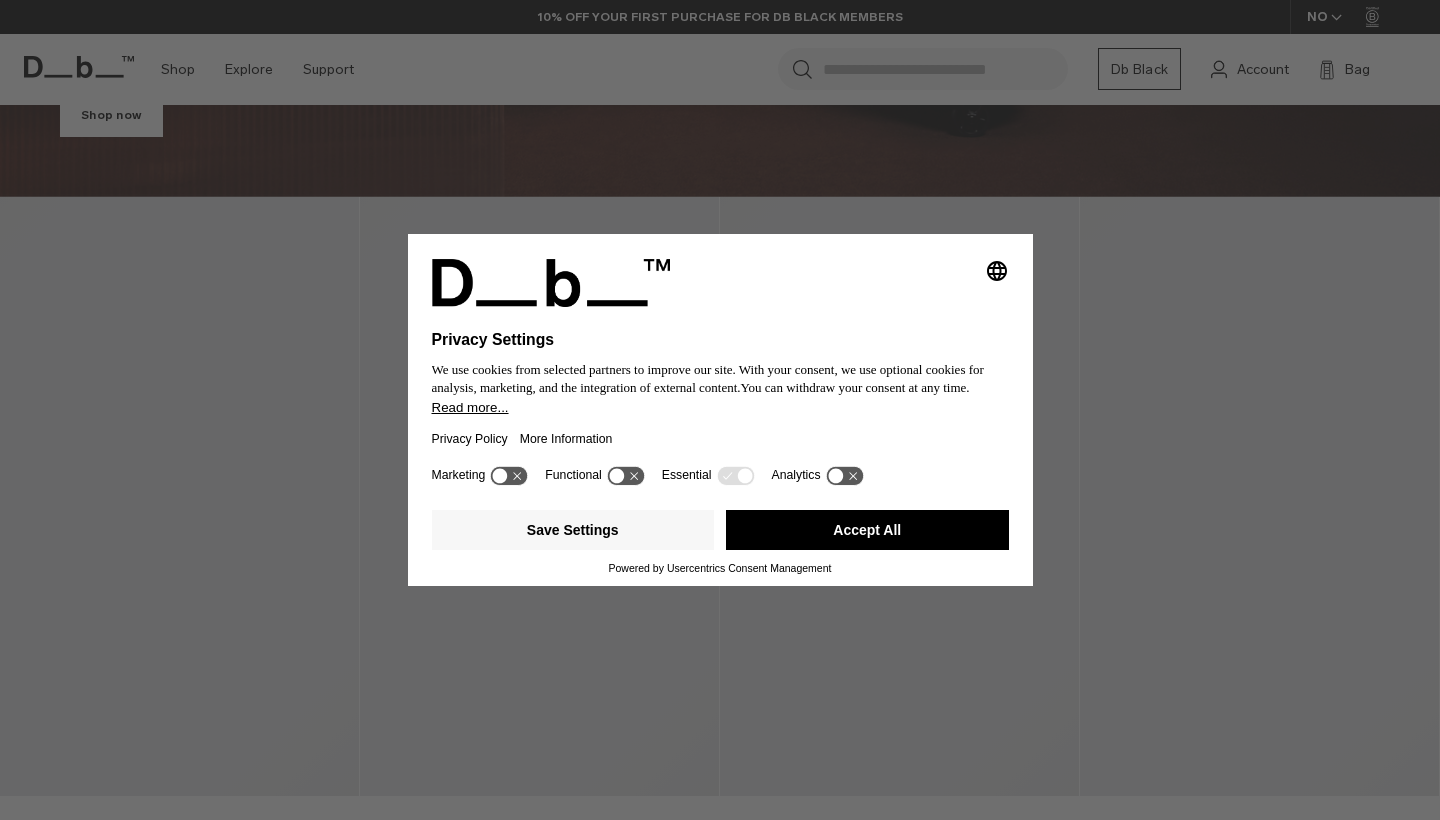 scroll, scrollTop: 695, scrollLeft: 0, axis: vertical 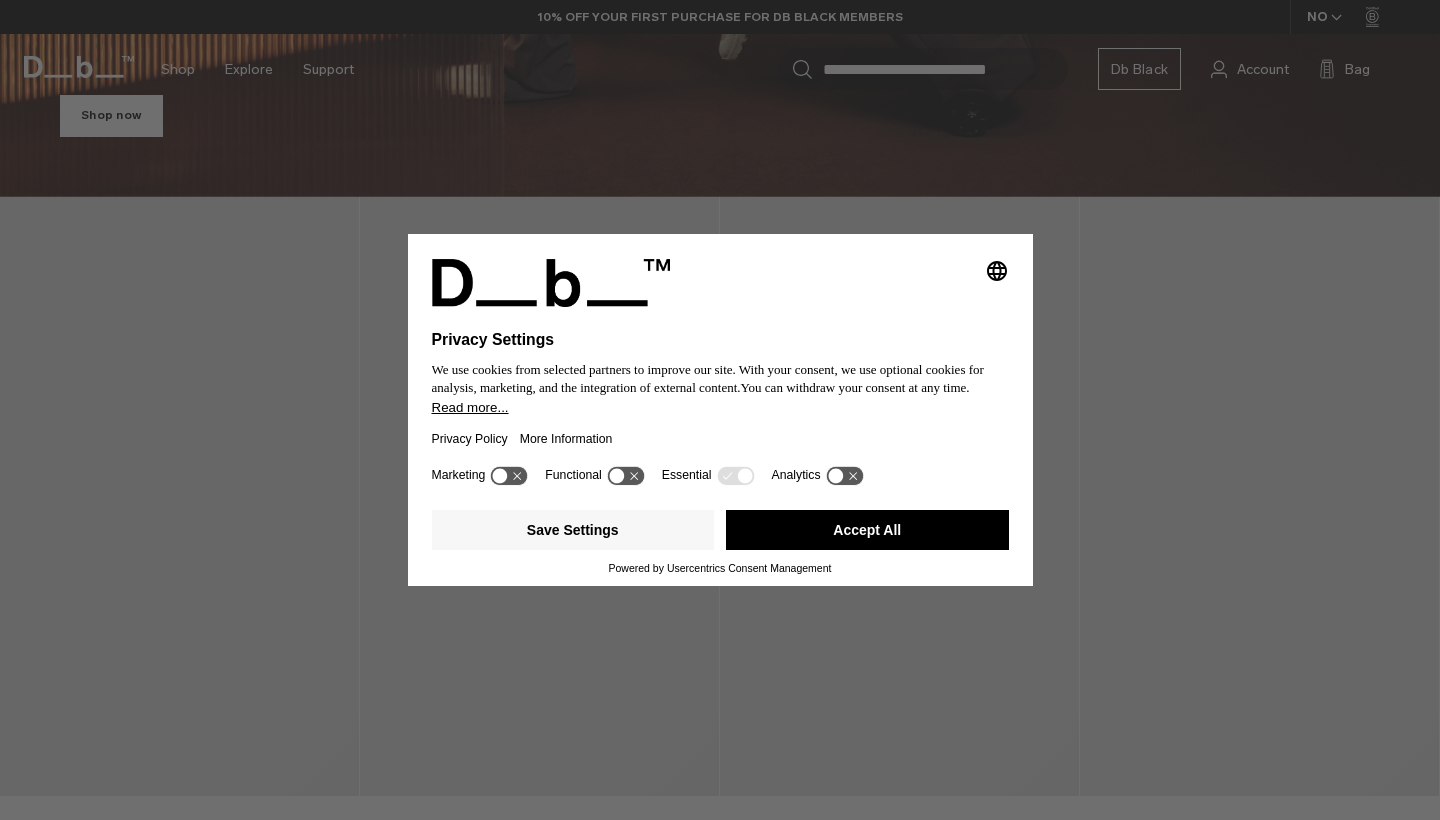 click on "Accept All" at bounding box center [867, 530] 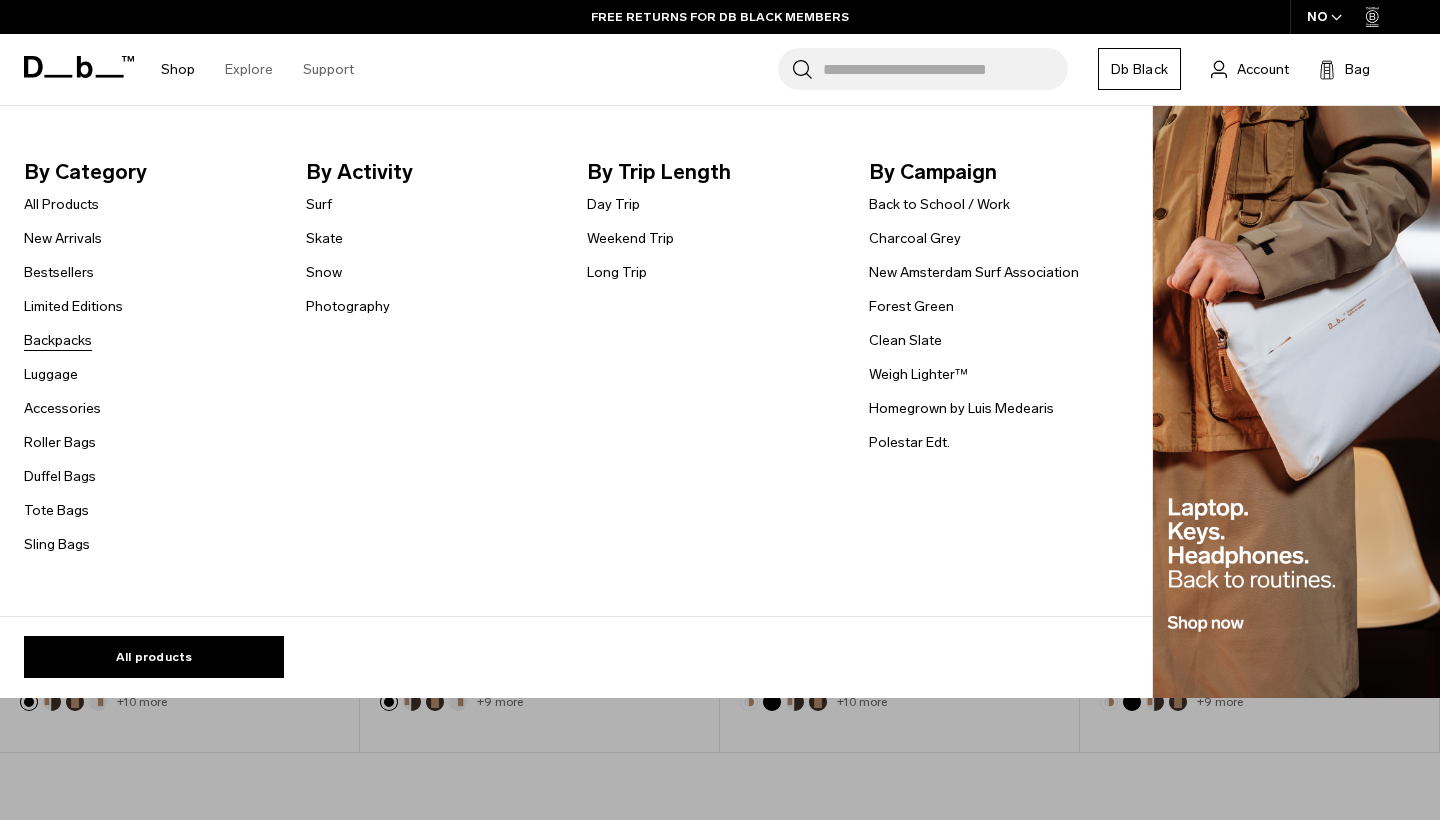 click on "Backpacks" at bounding box center (58, 340) 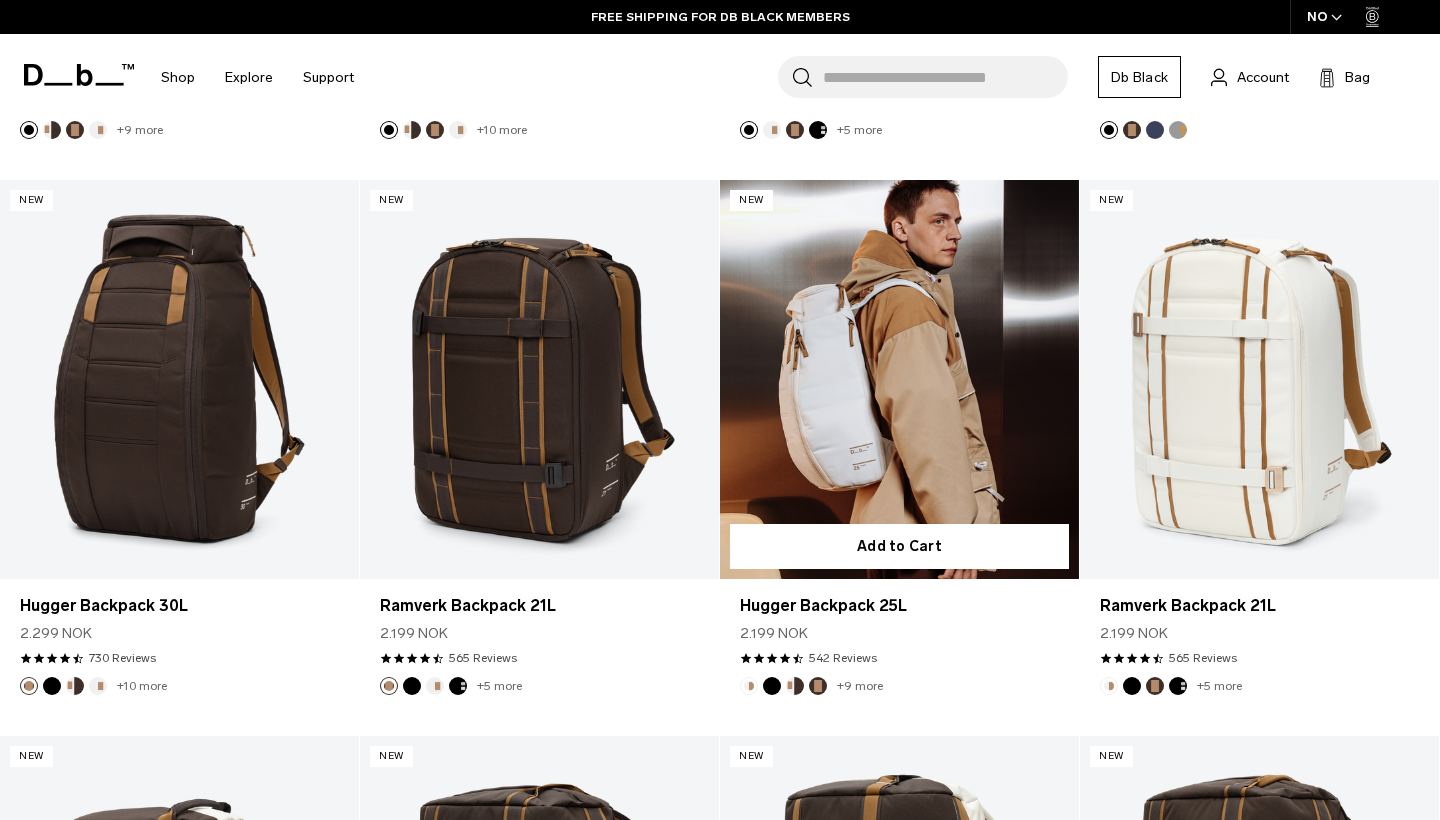 scroll, scrollTop: 873, scrollLeft: 0, axis: vertical 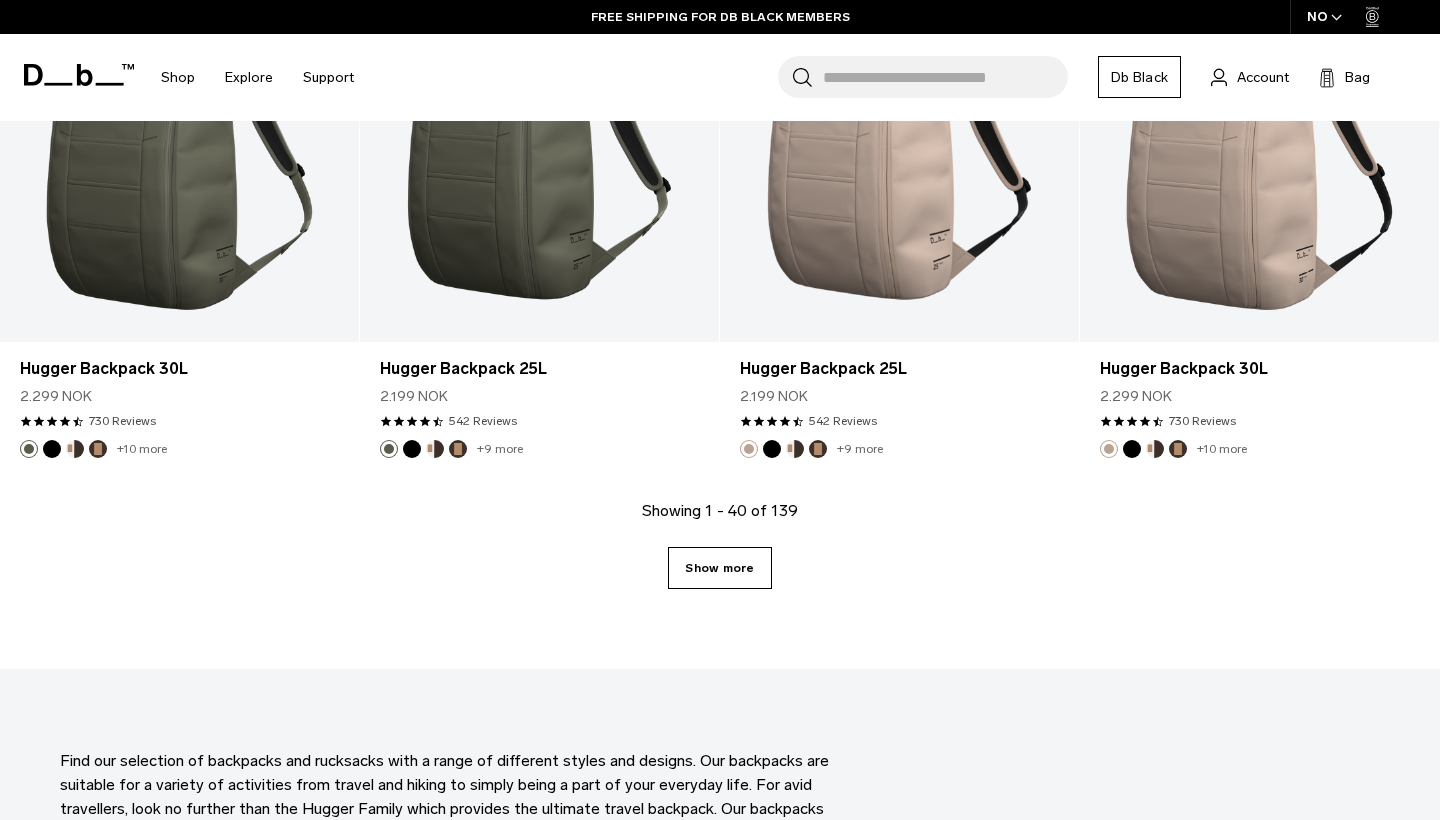 click on "Show more" at bounding box center (719, 568) 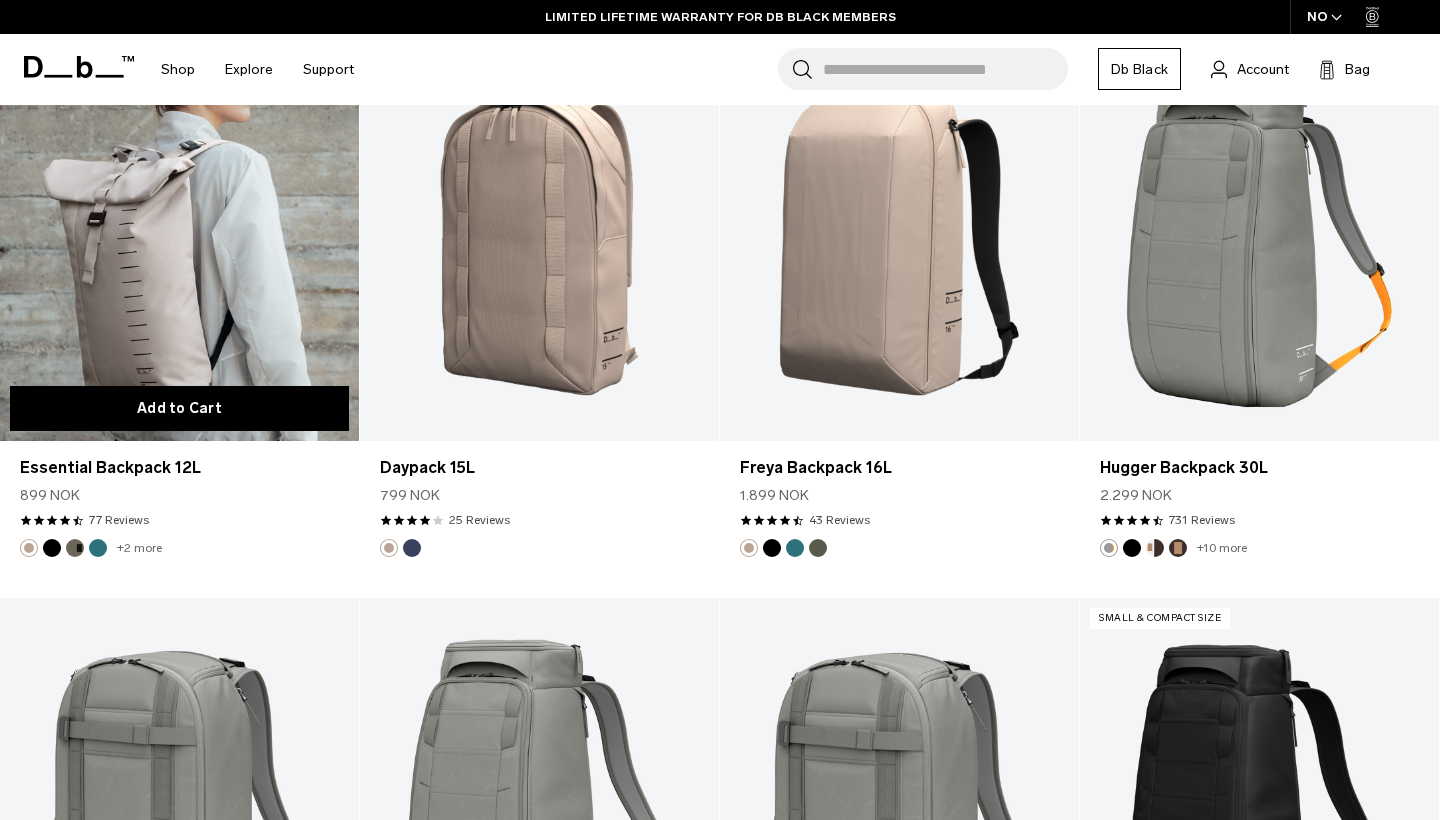 scroll, scrollTop: 6562, scrollLeft: 0, axis: vertical 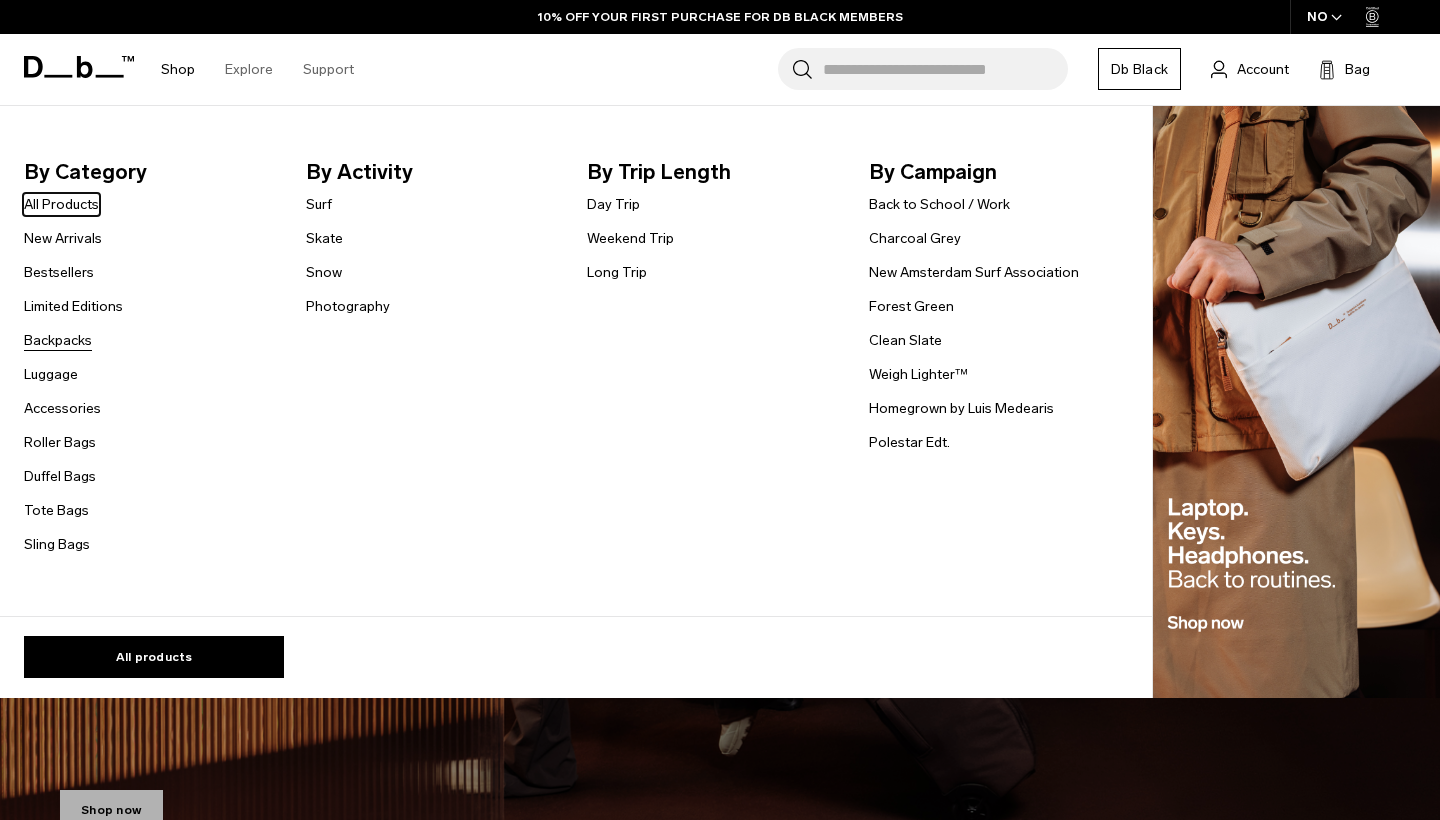click on "Backpacks" at bounding box center (58, 340) 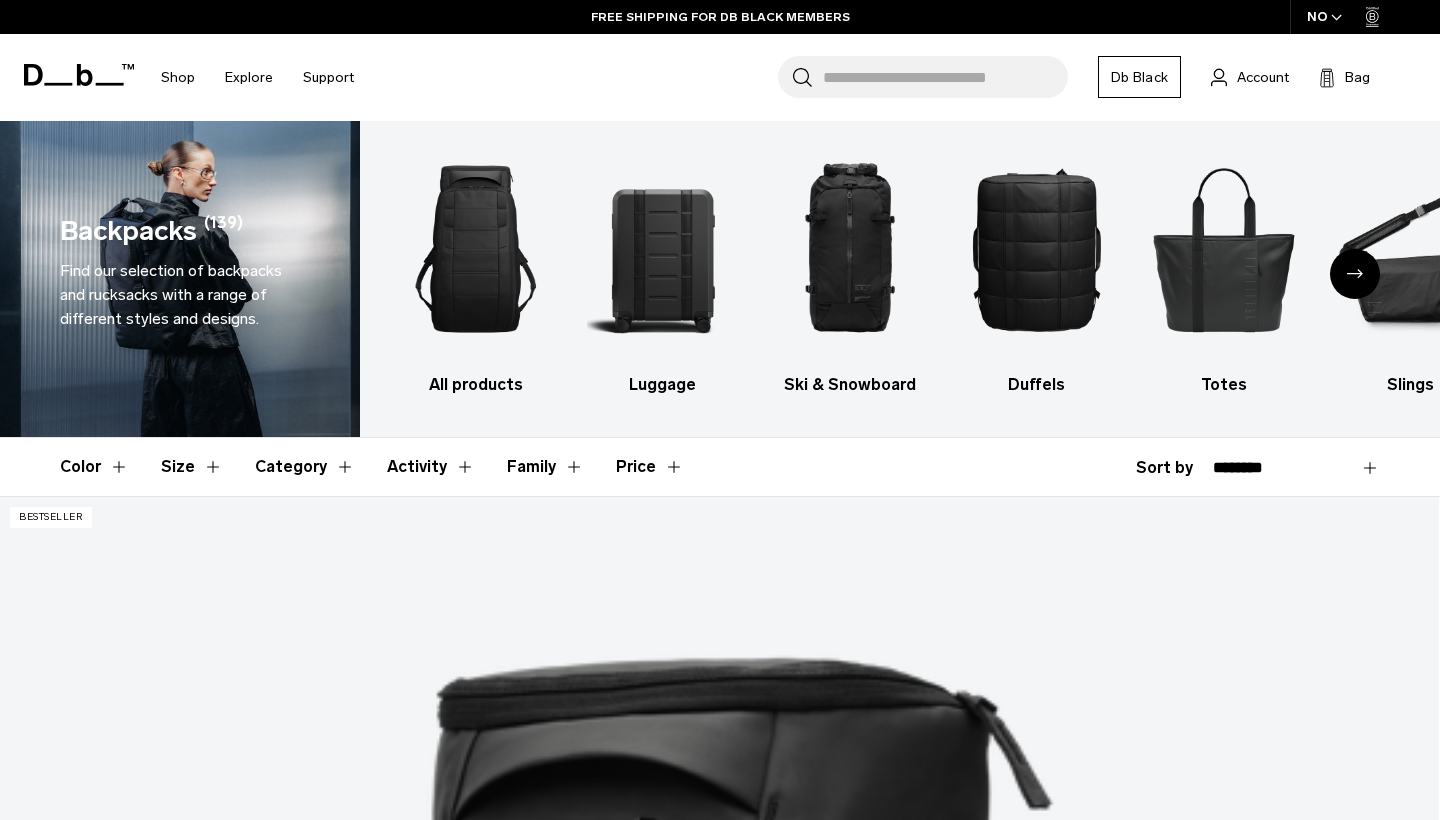 scroll, scrollTop: 1494, scrollLeft: 0, axis: vertical 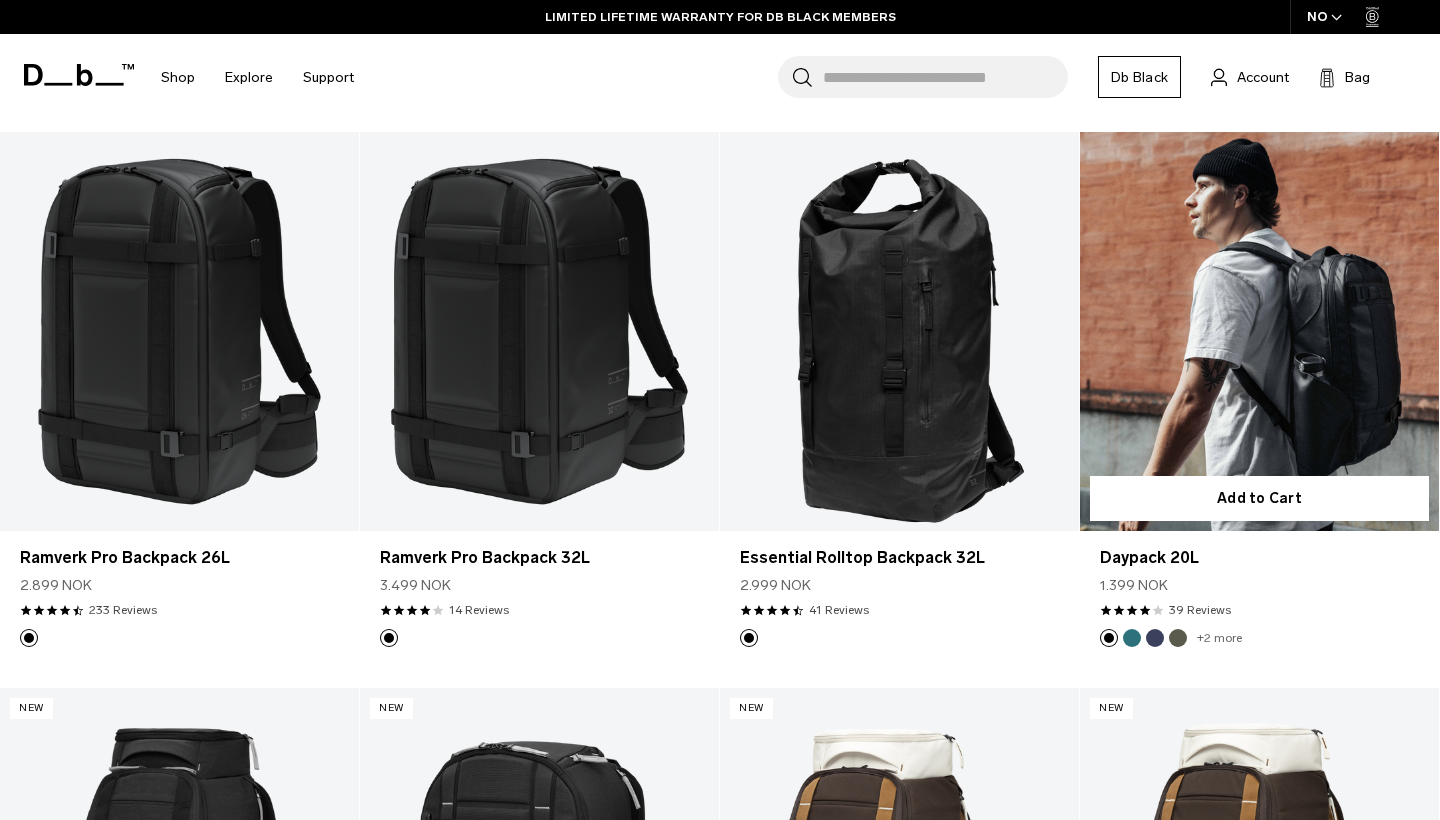 click at bounding box center [1259, 331] 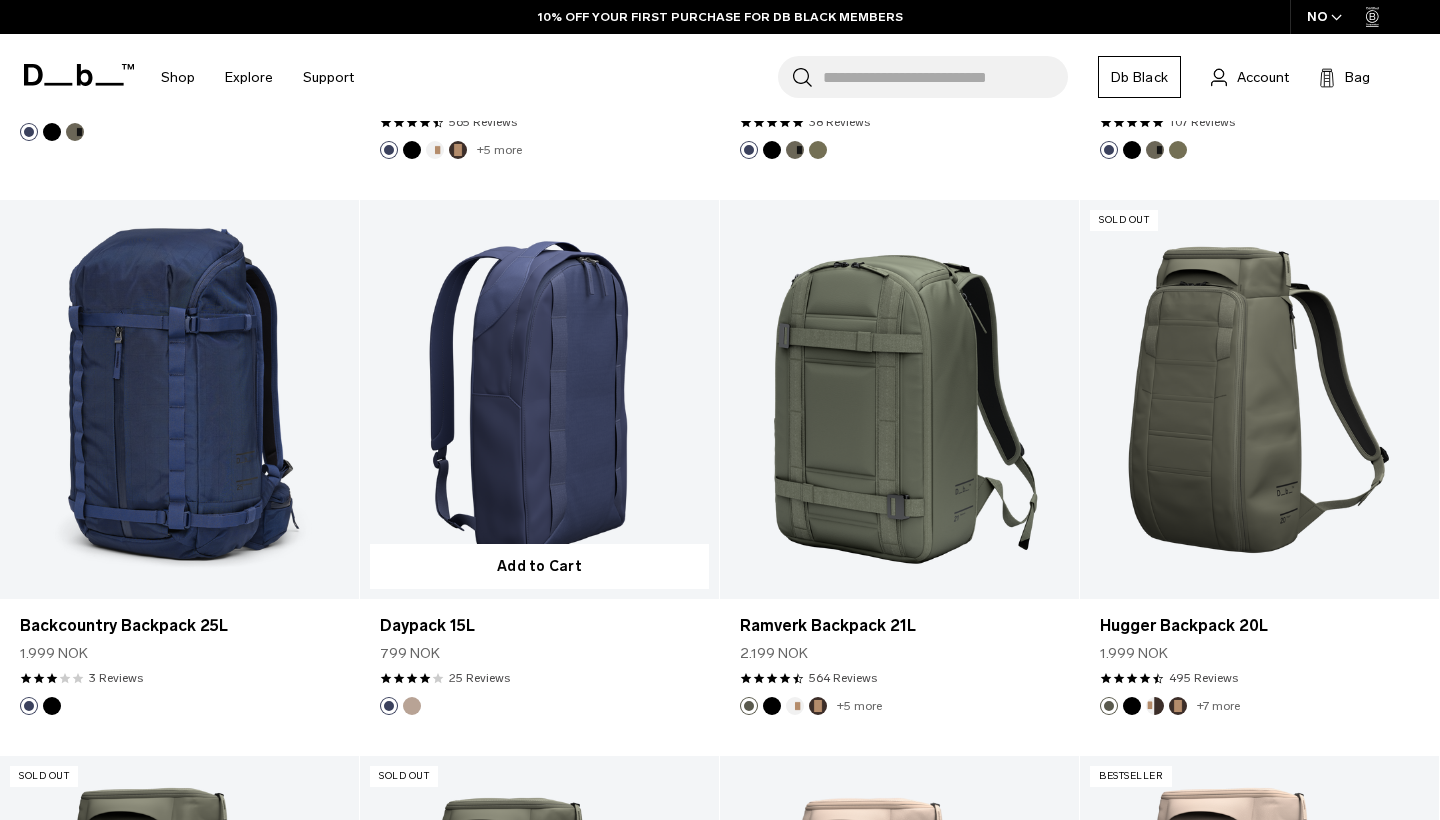 scroll, scrollTop: 4748, scrollLeft: 0, axis: vertical 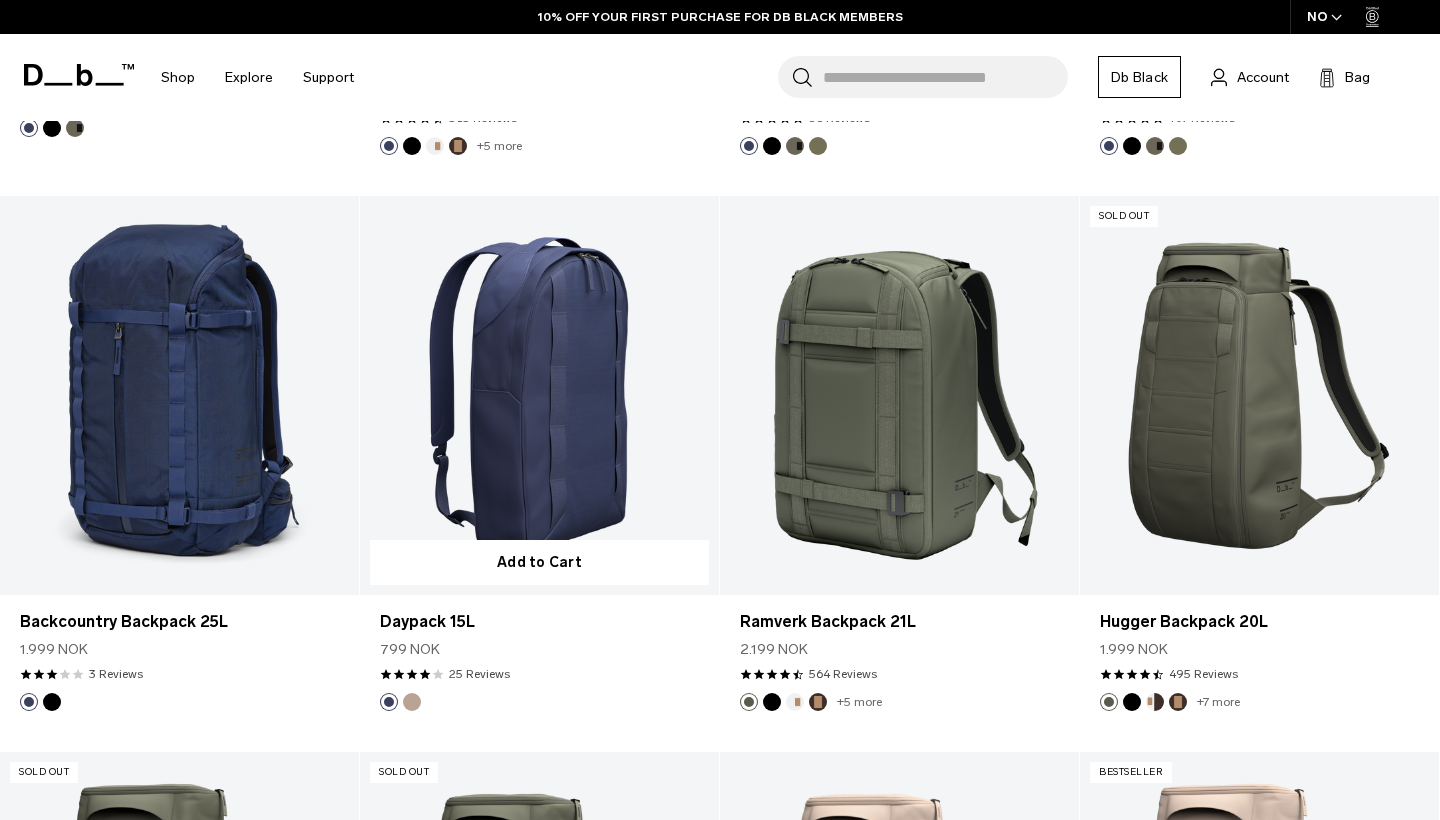 click at bounding box center [539, 395] 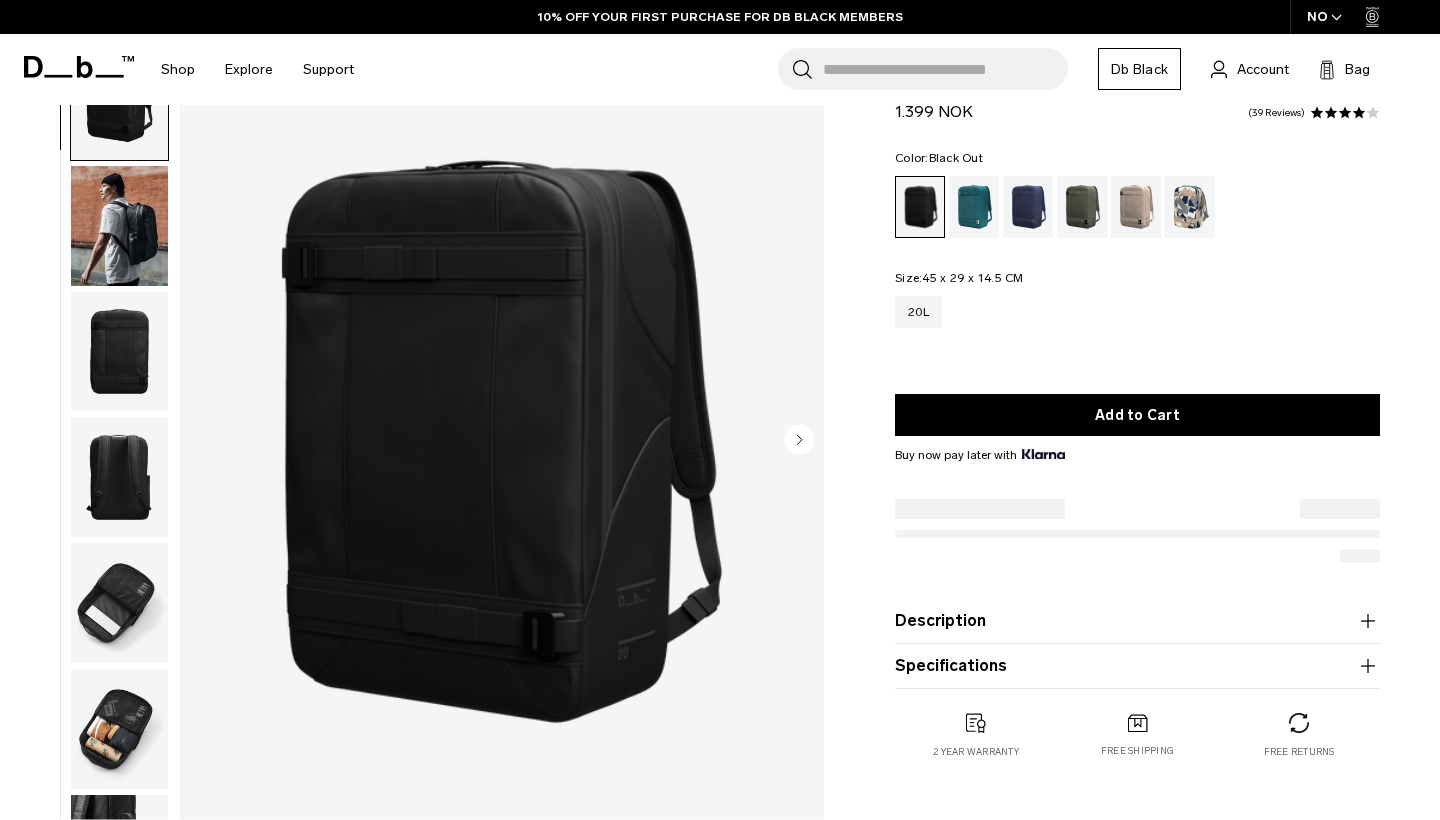 scroll, scrollTop: 61, scrollLeft: 0, axis: vertical 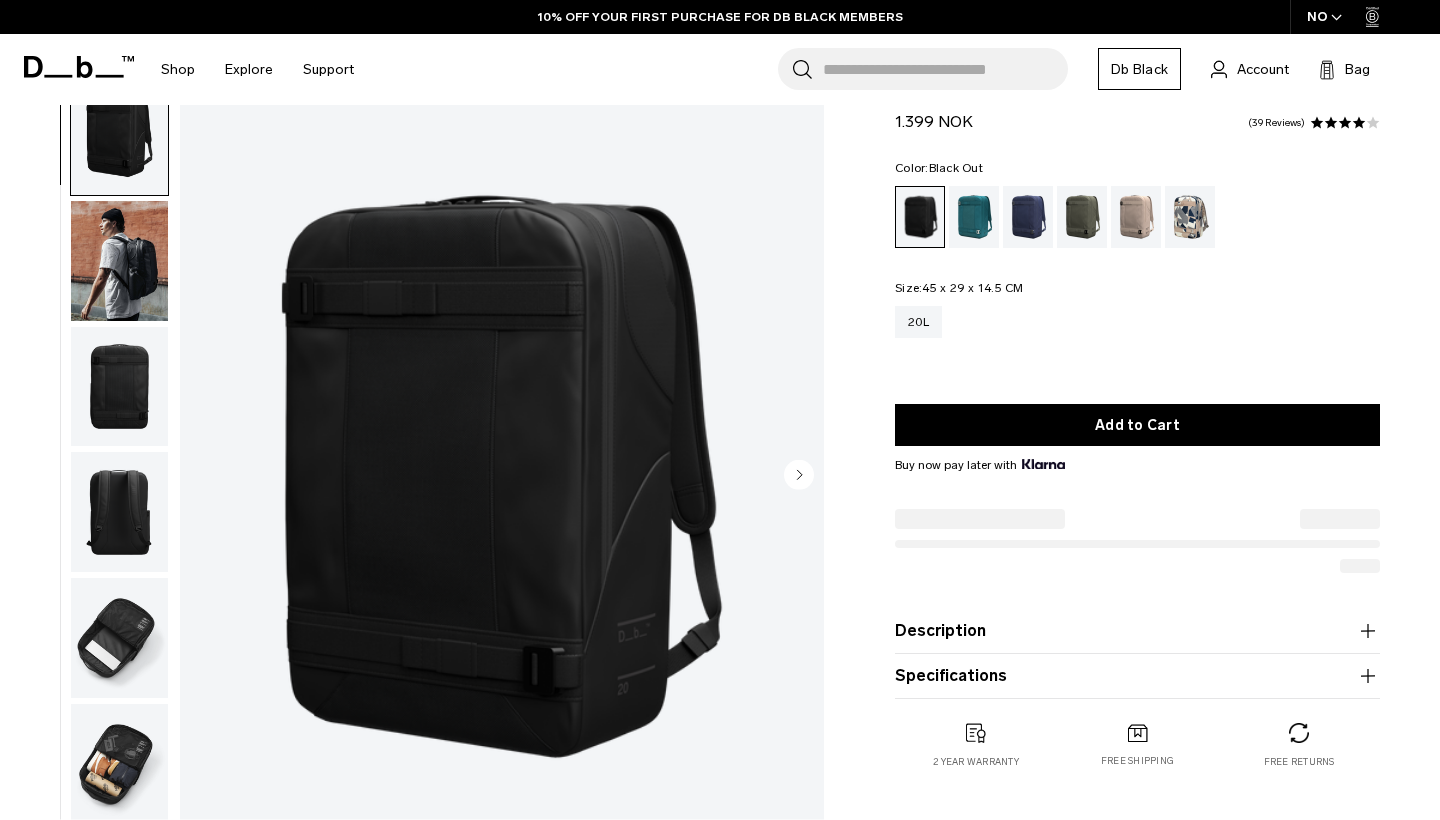 click at bounding box center [119, 261] 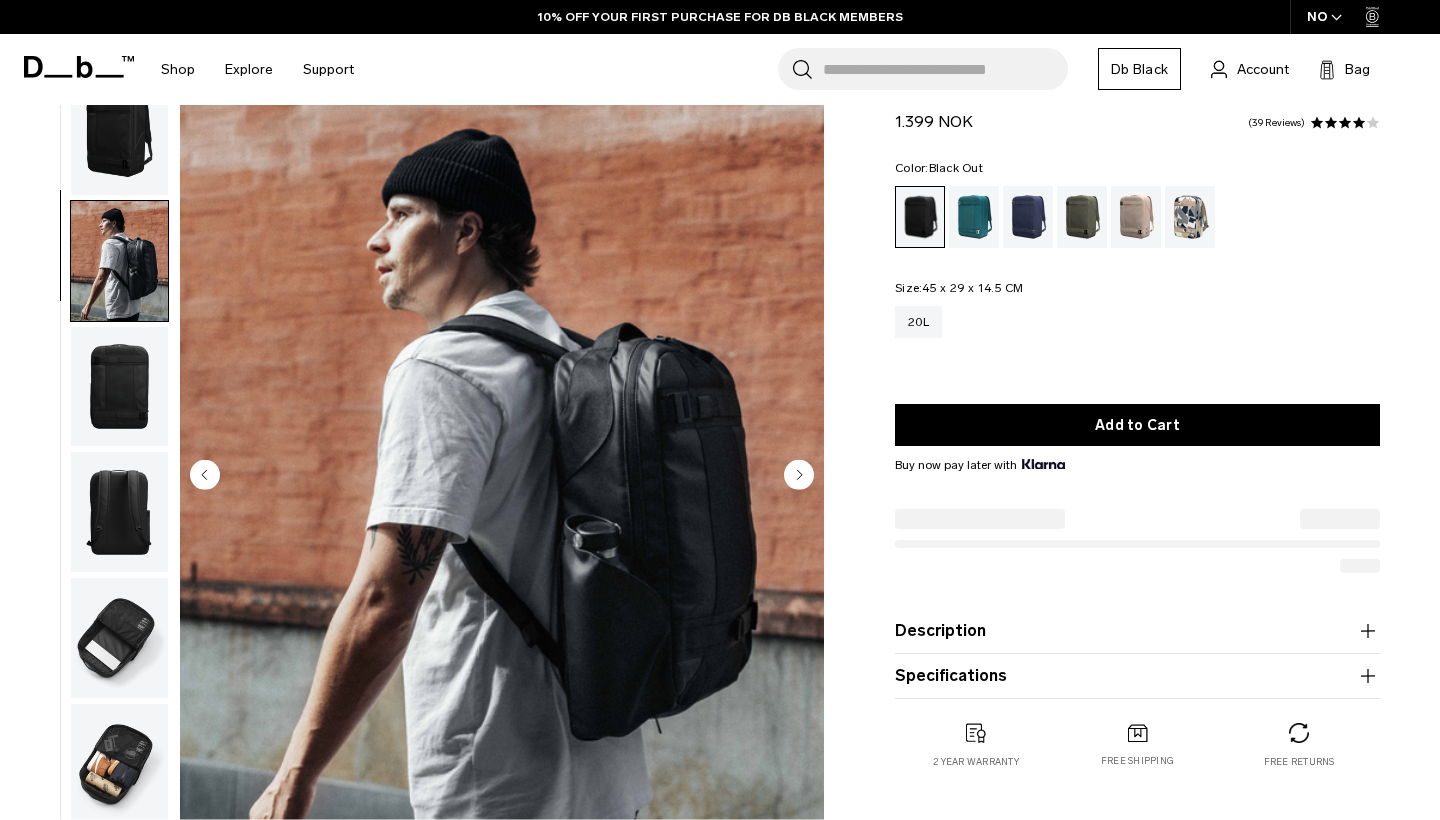 scroll, scrollTop: 58, scrollLeft: 0, axis: vertical 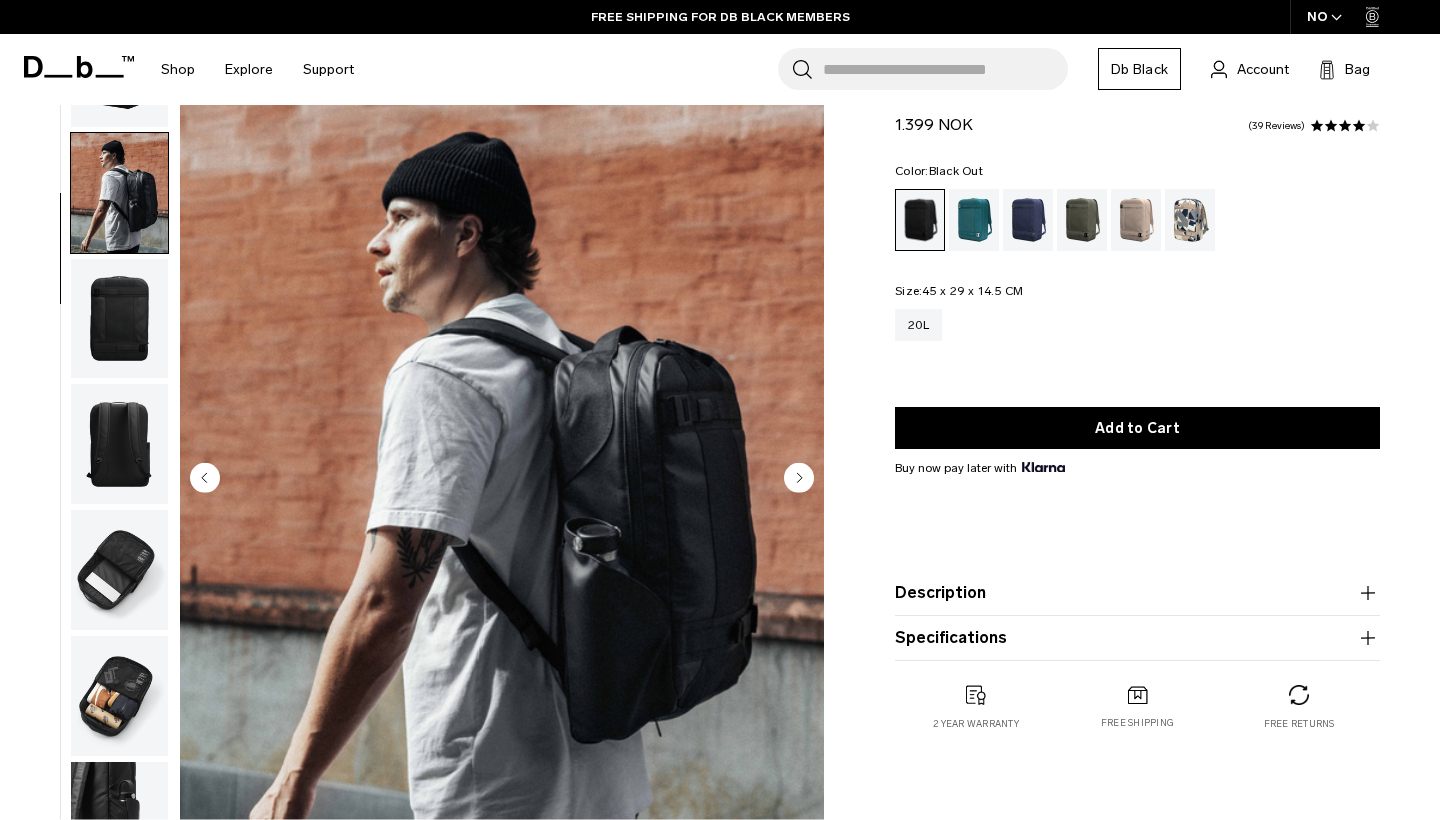 click at bounding box center [119, 319] 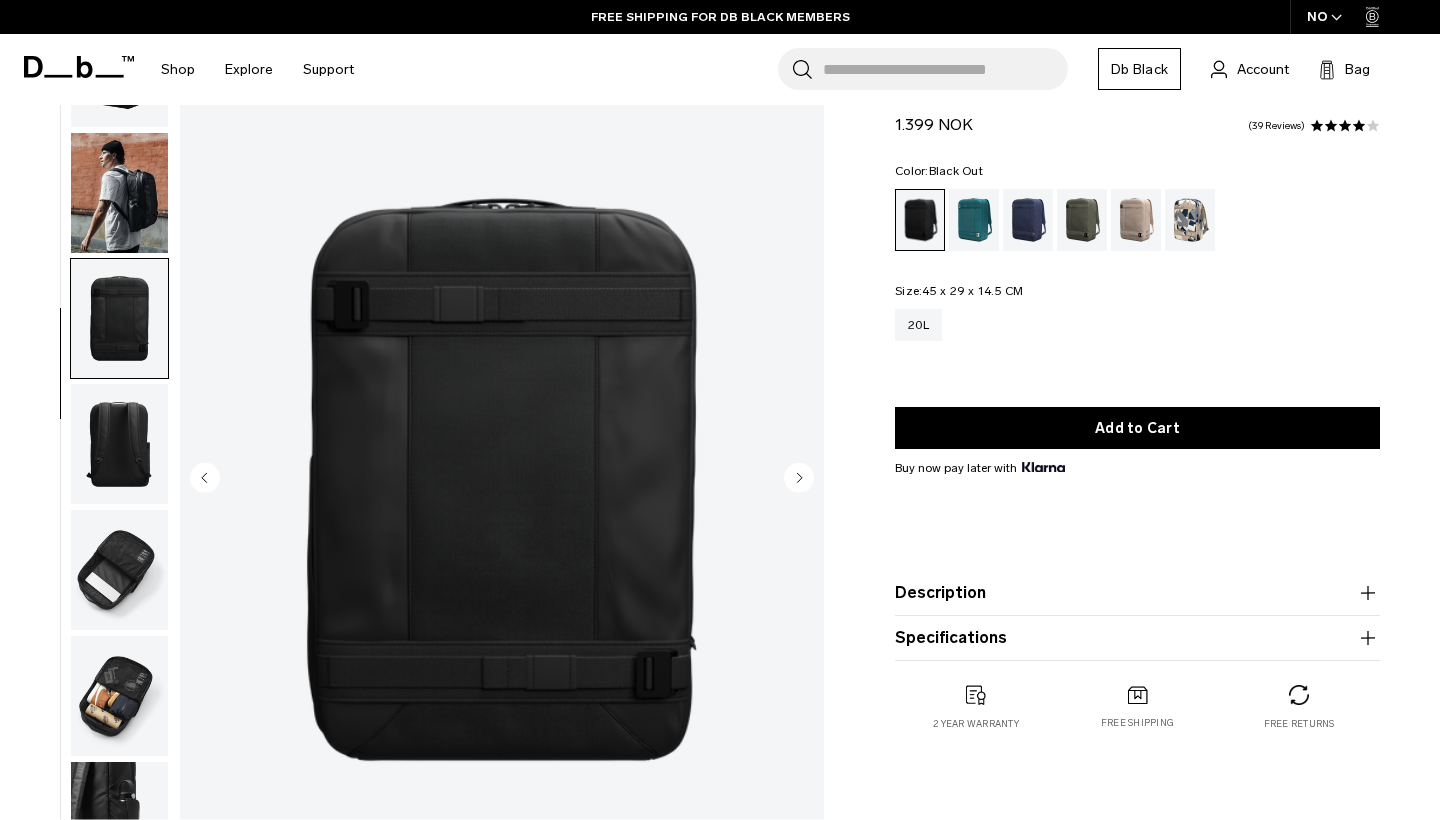 click at bounding box center (119, 444) 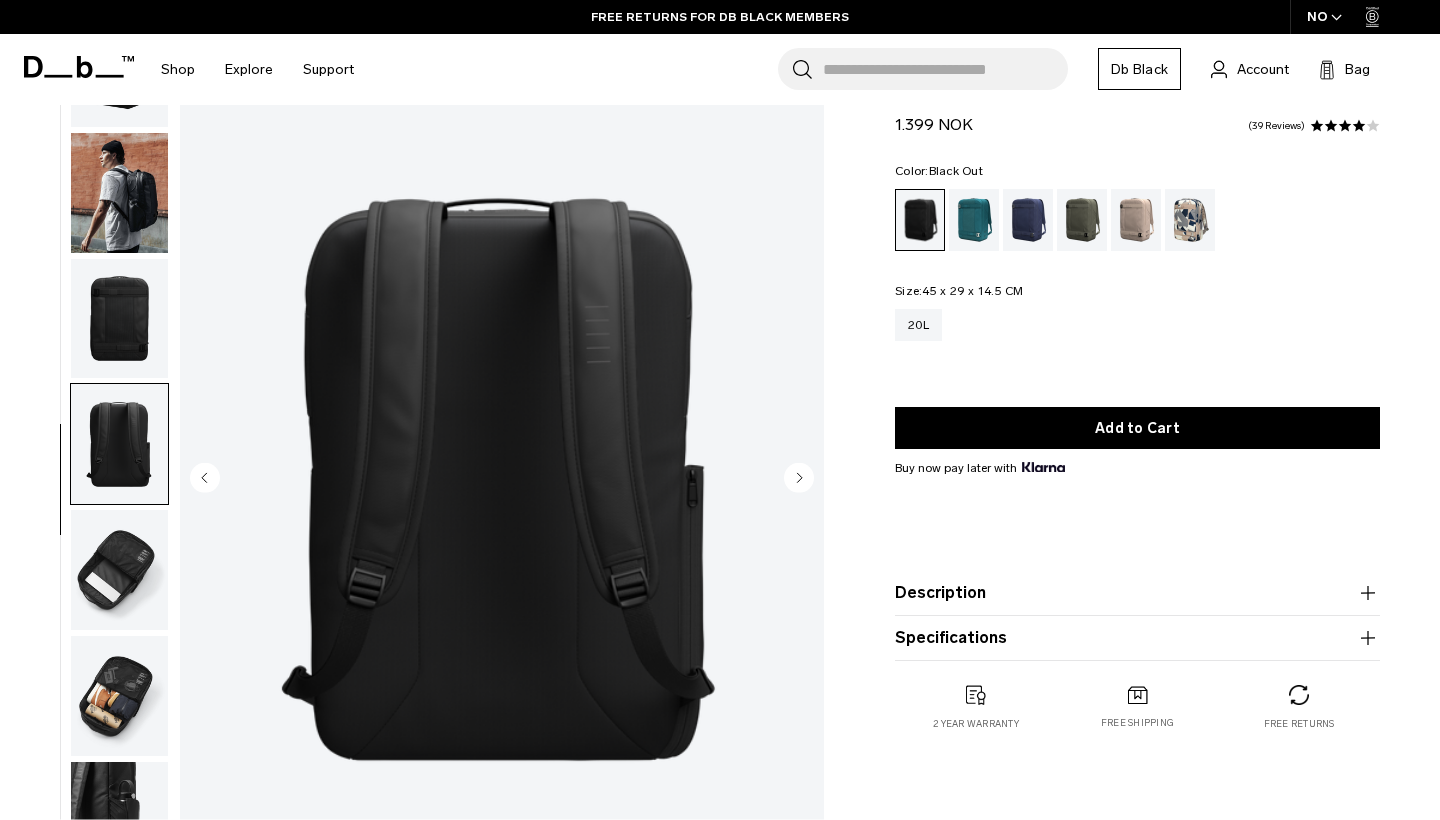 click at bounding box center (119, 570) 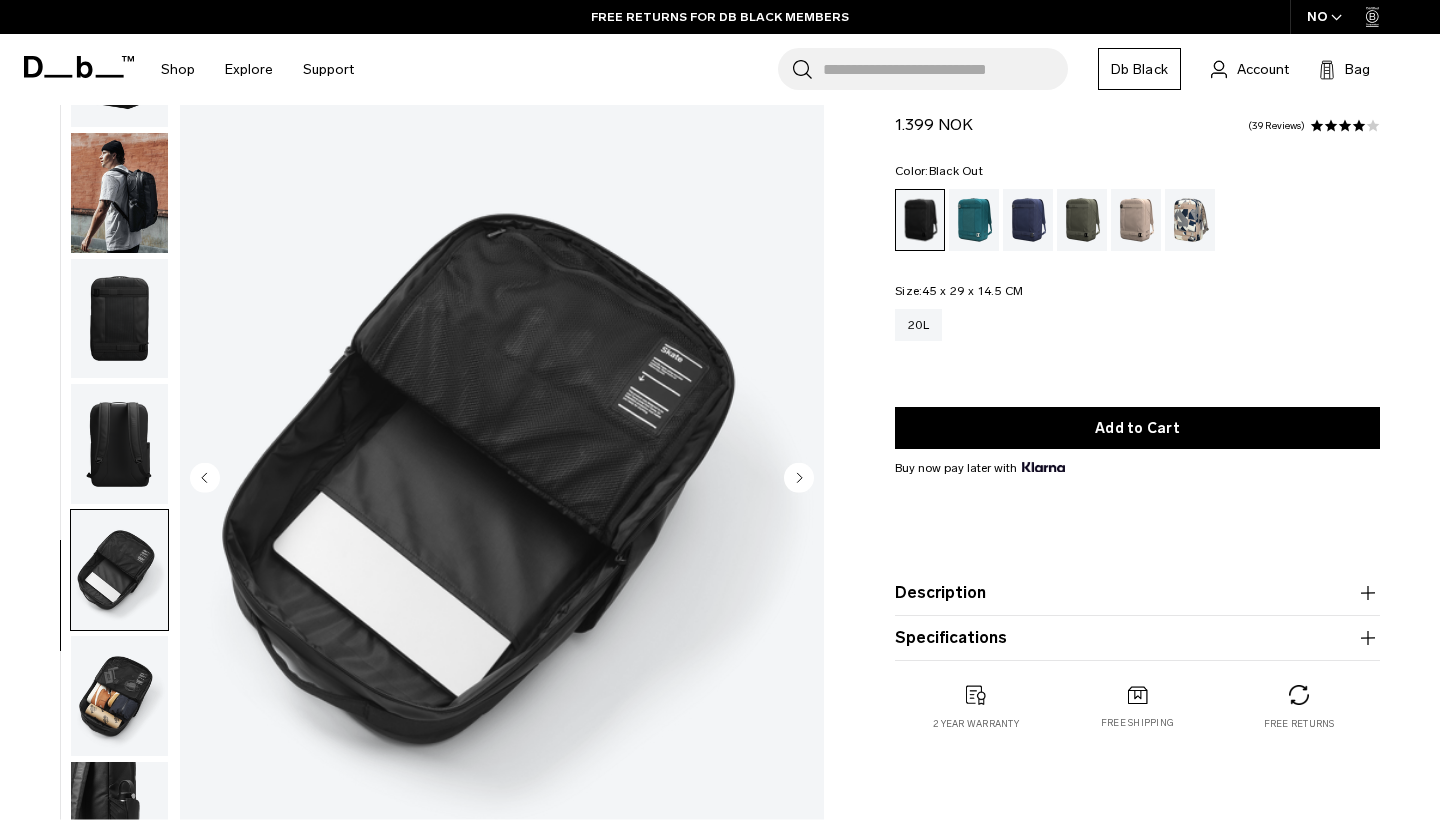 click at bounding box center [119, 696] 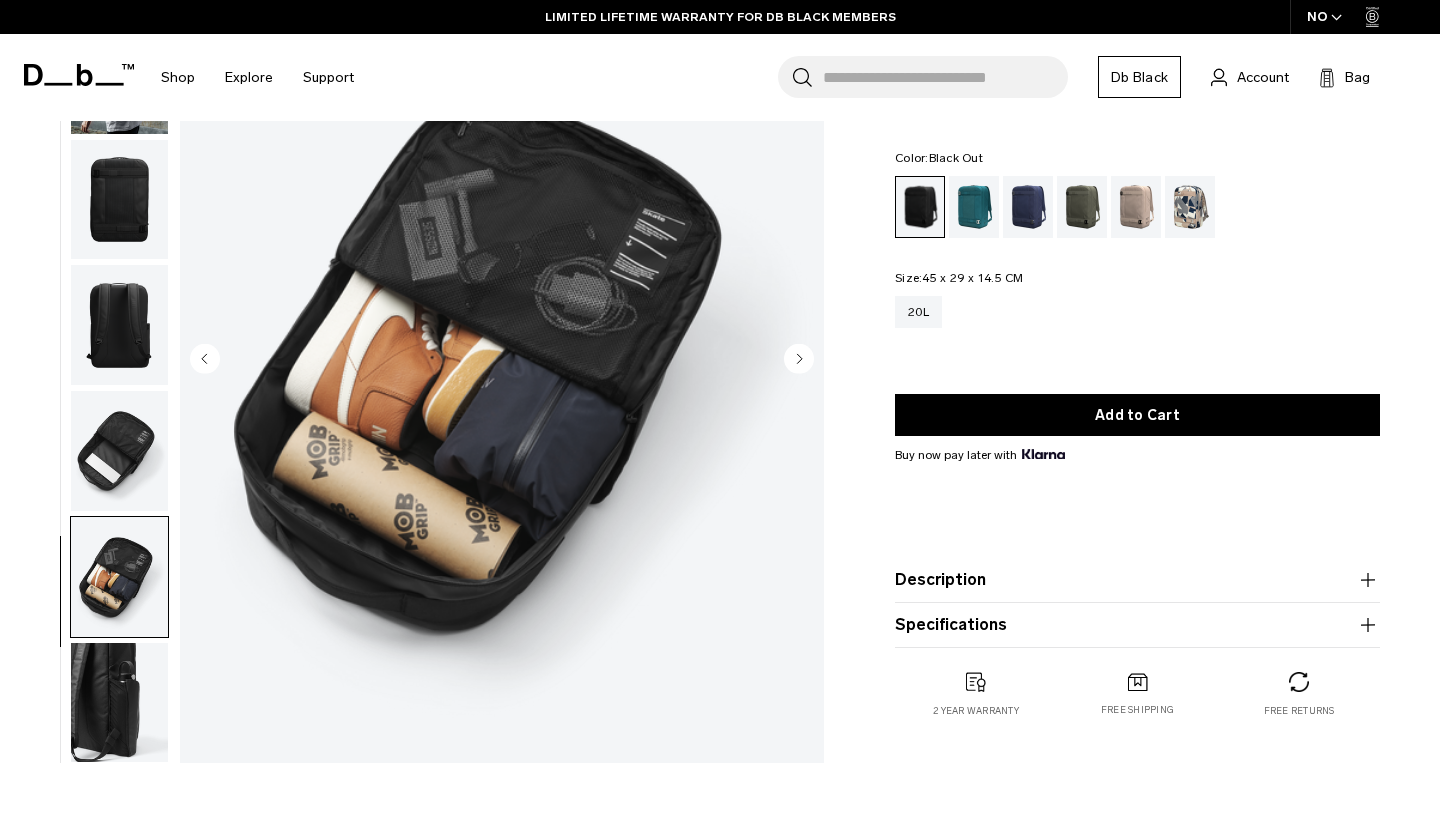 scroll, scrollTop: 180, scrollLeft: 0, axis: vertical 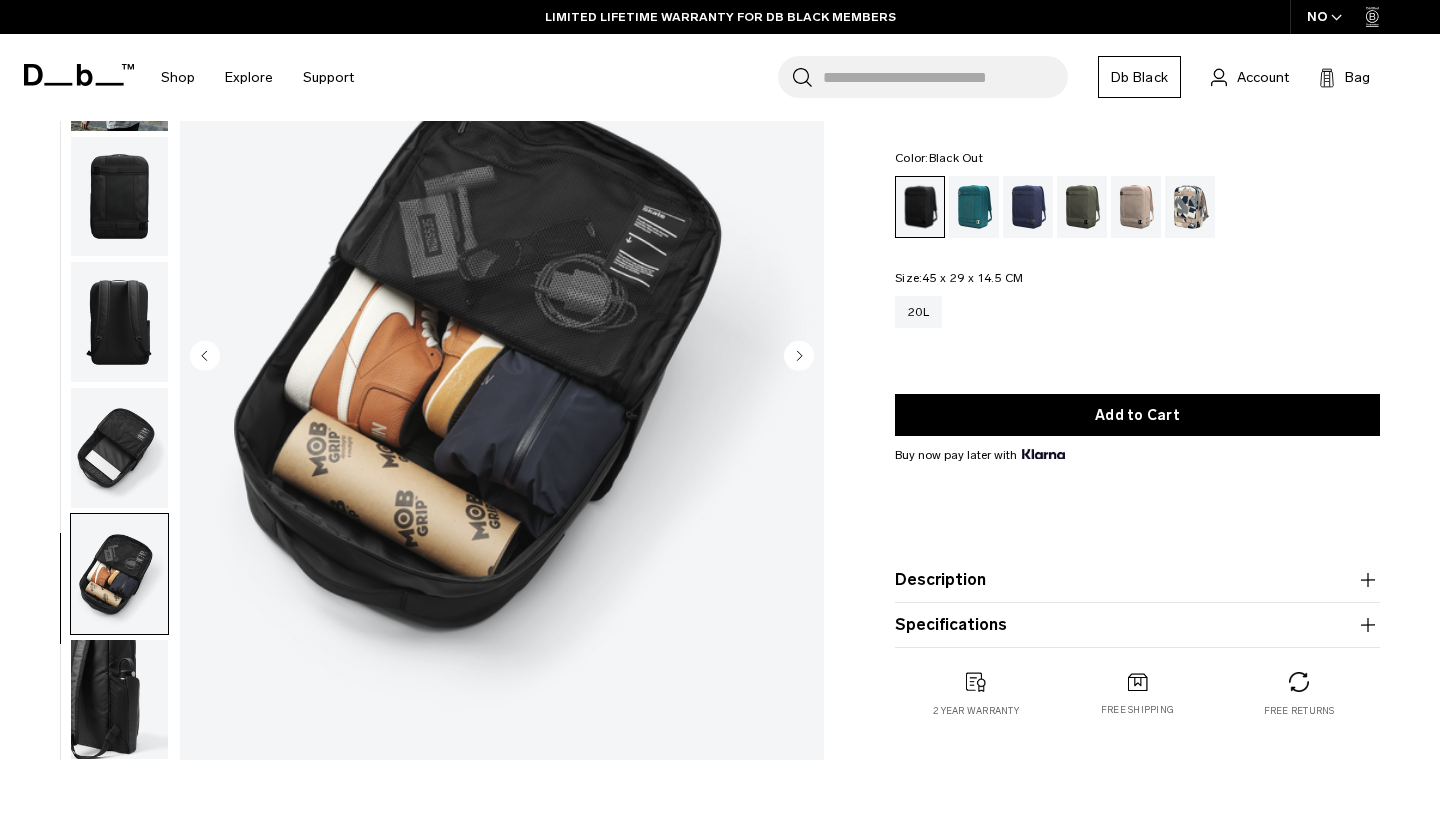 click at bounding box center [119, 700] 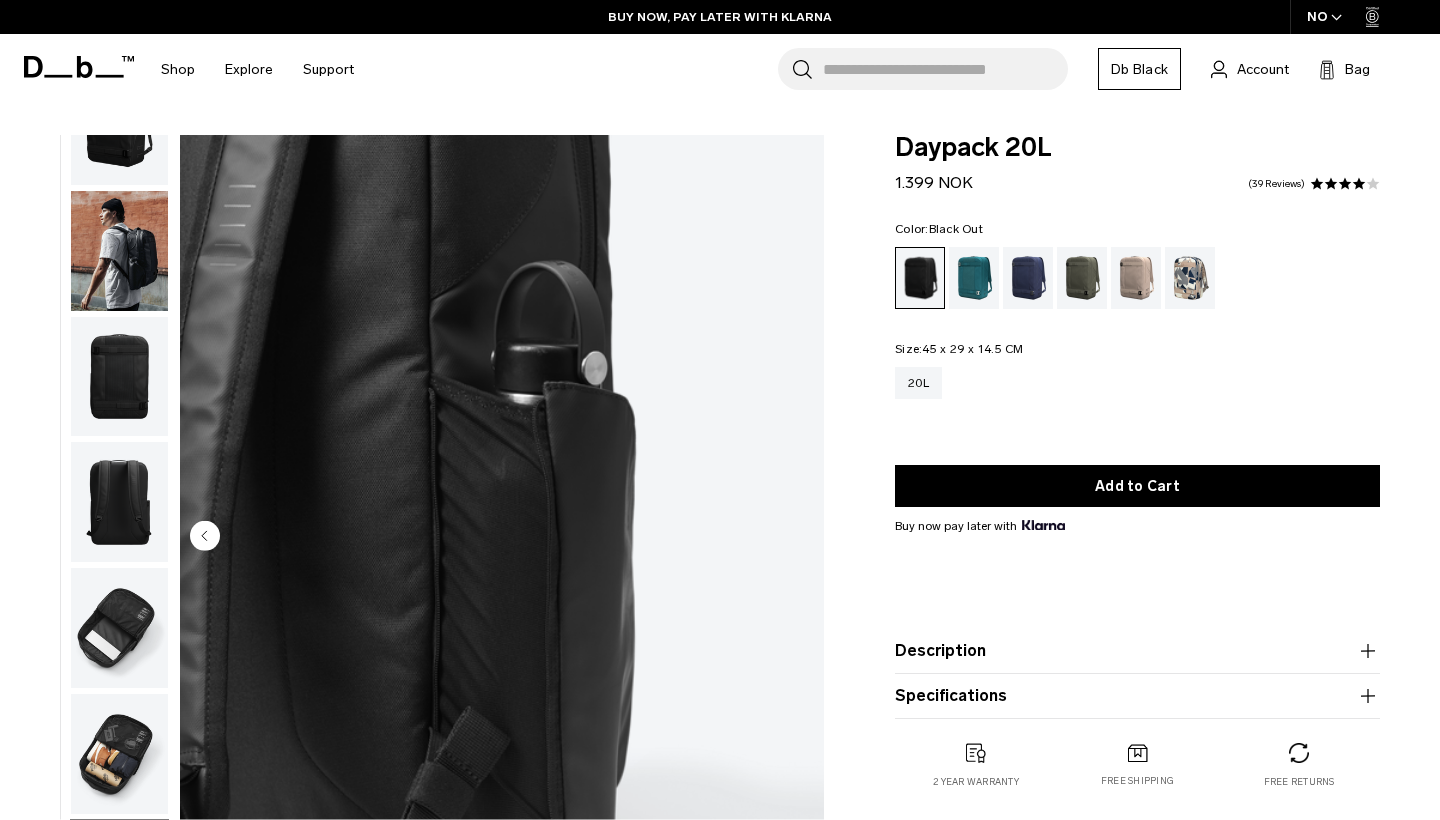 scroll, scrollTop: 0, scrollLeft: 0, axis: both 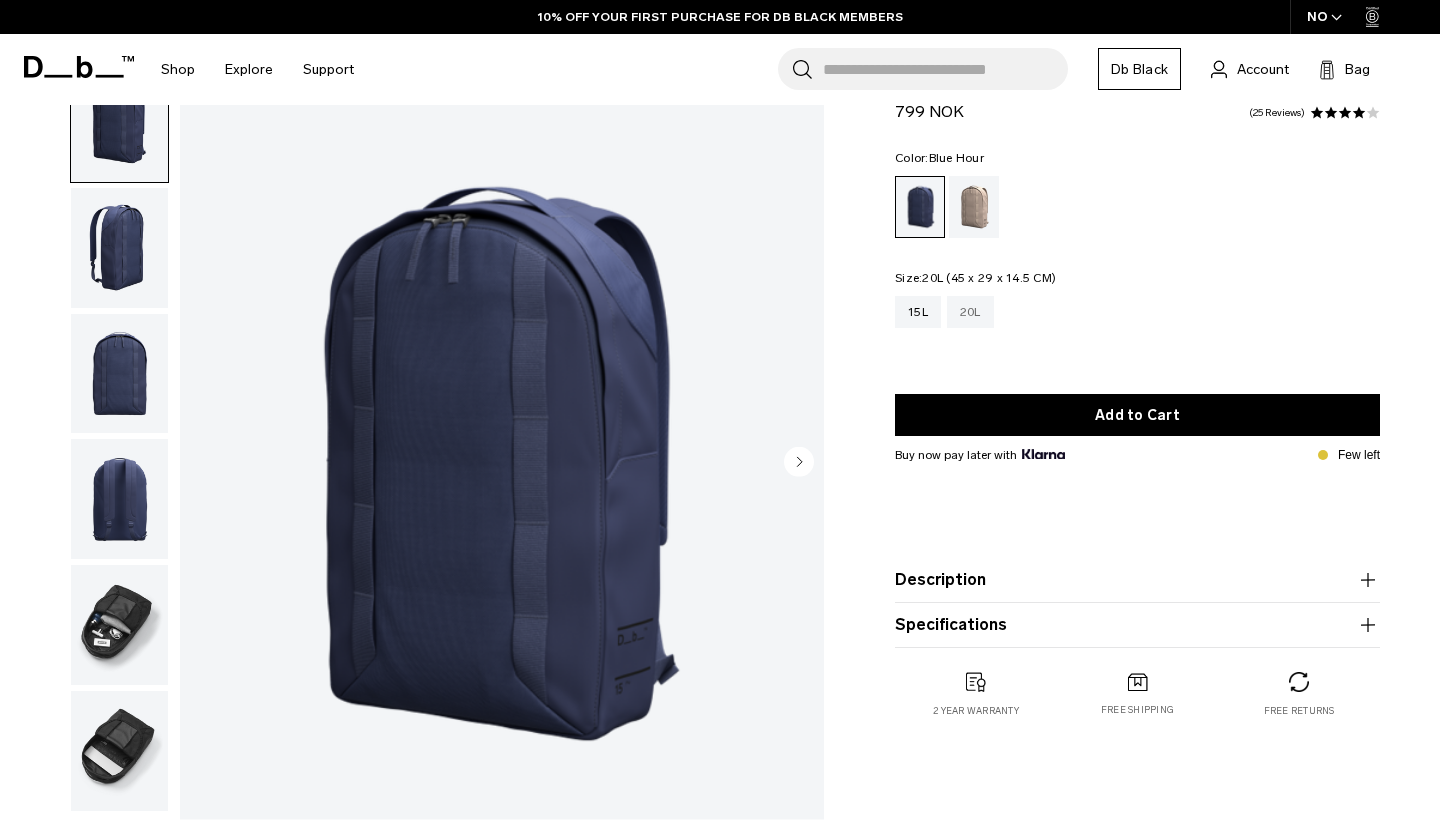 click on "20L" at bounding box center (970, 312) 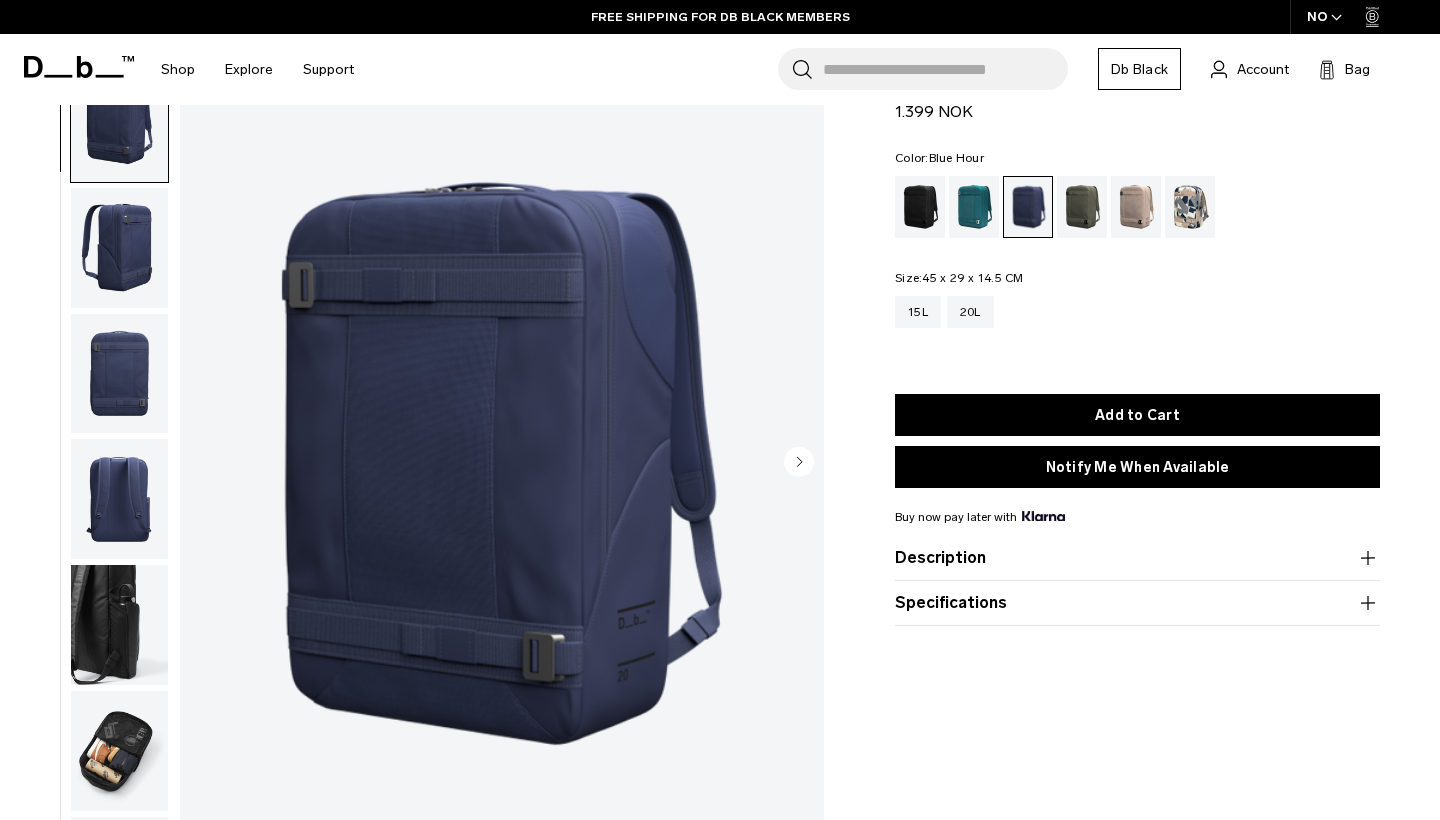 scroll, scrollTop: 0, scrollLeft: 0, axis: both 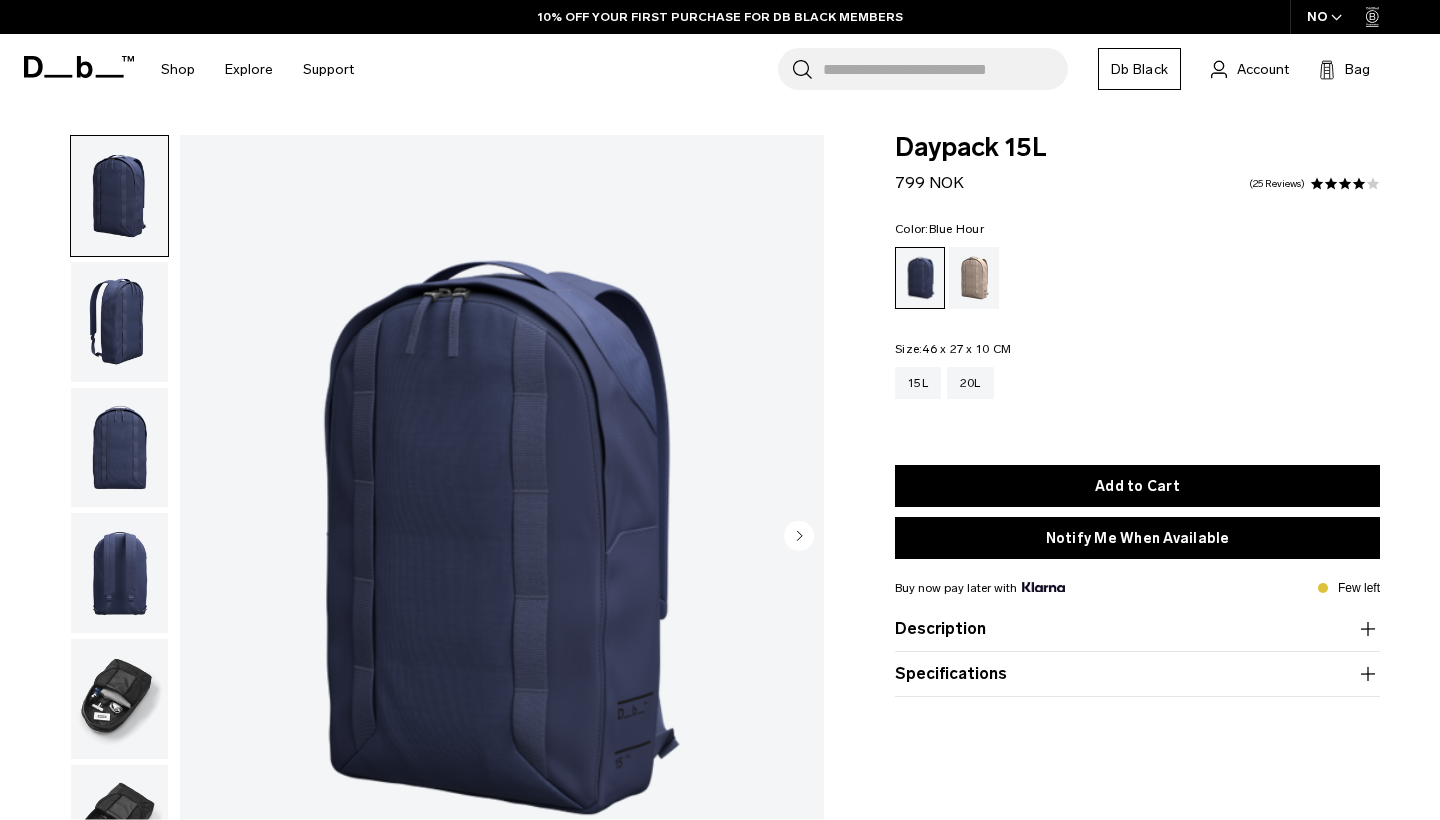 click at bounding box center [119, 322] 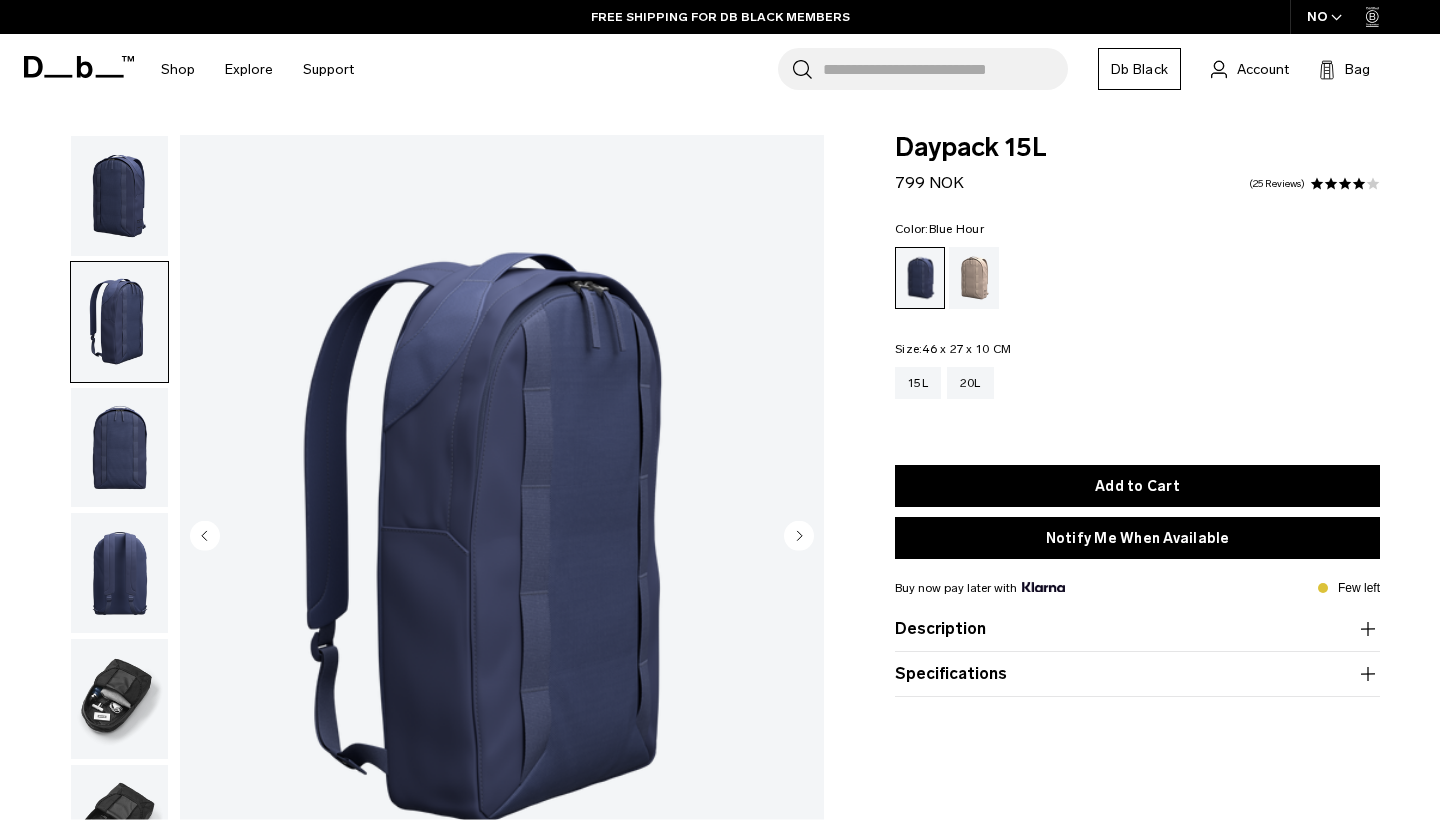 scroll, scrollTop: 0, scrollLeft: 0, axis: both 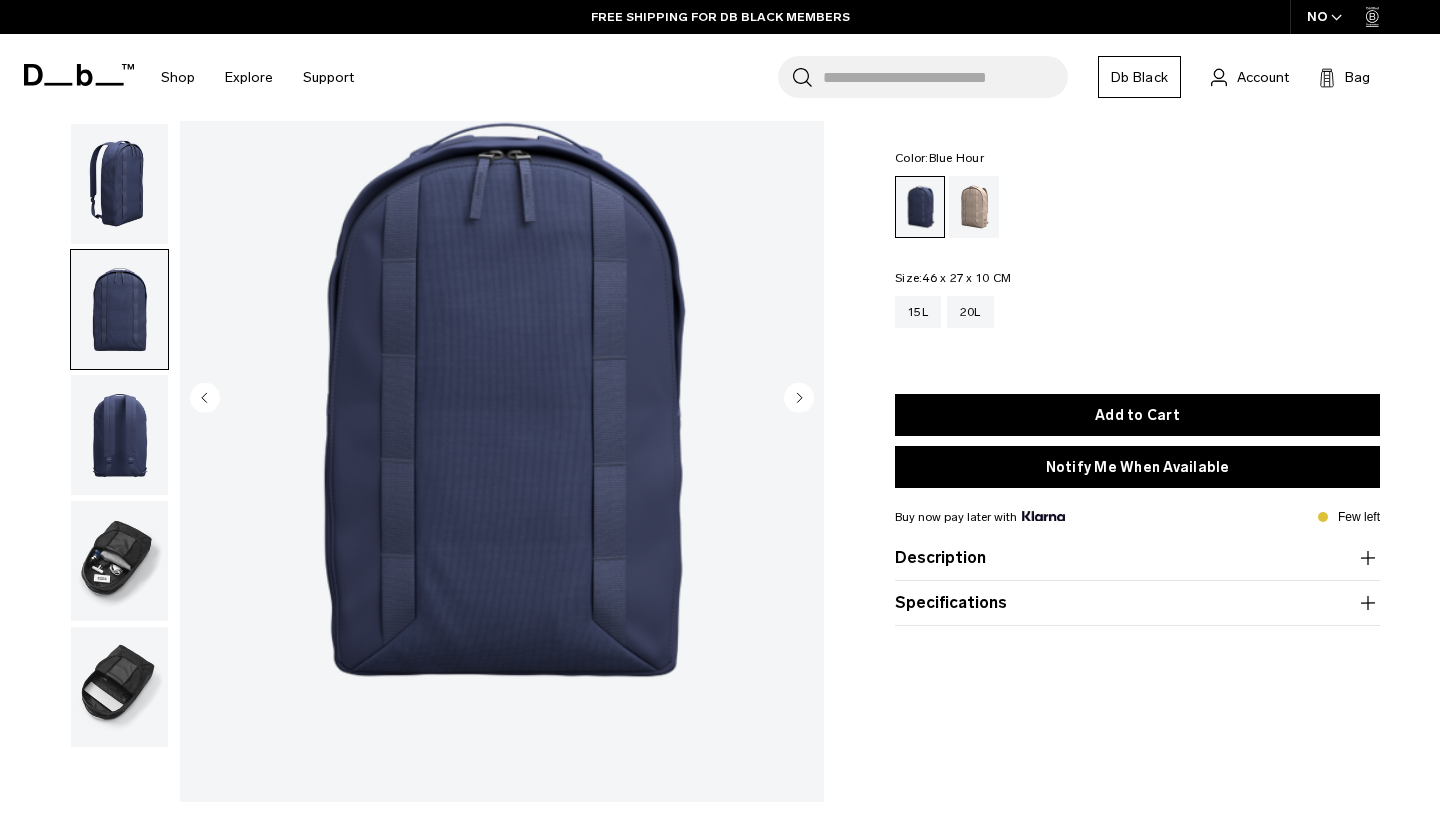 click at bounding box center [119, 435] 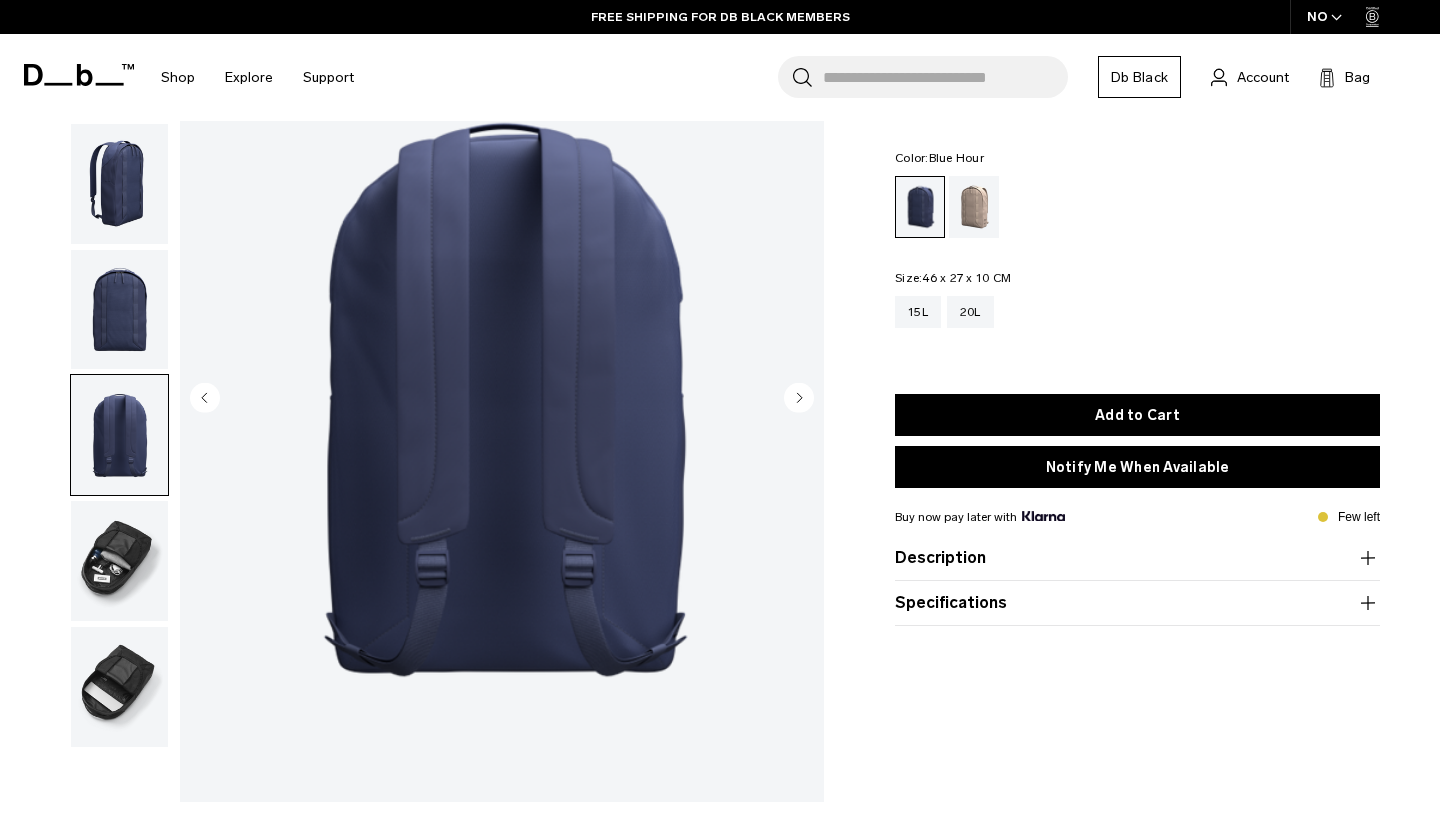click at bounding box center (119, 561) 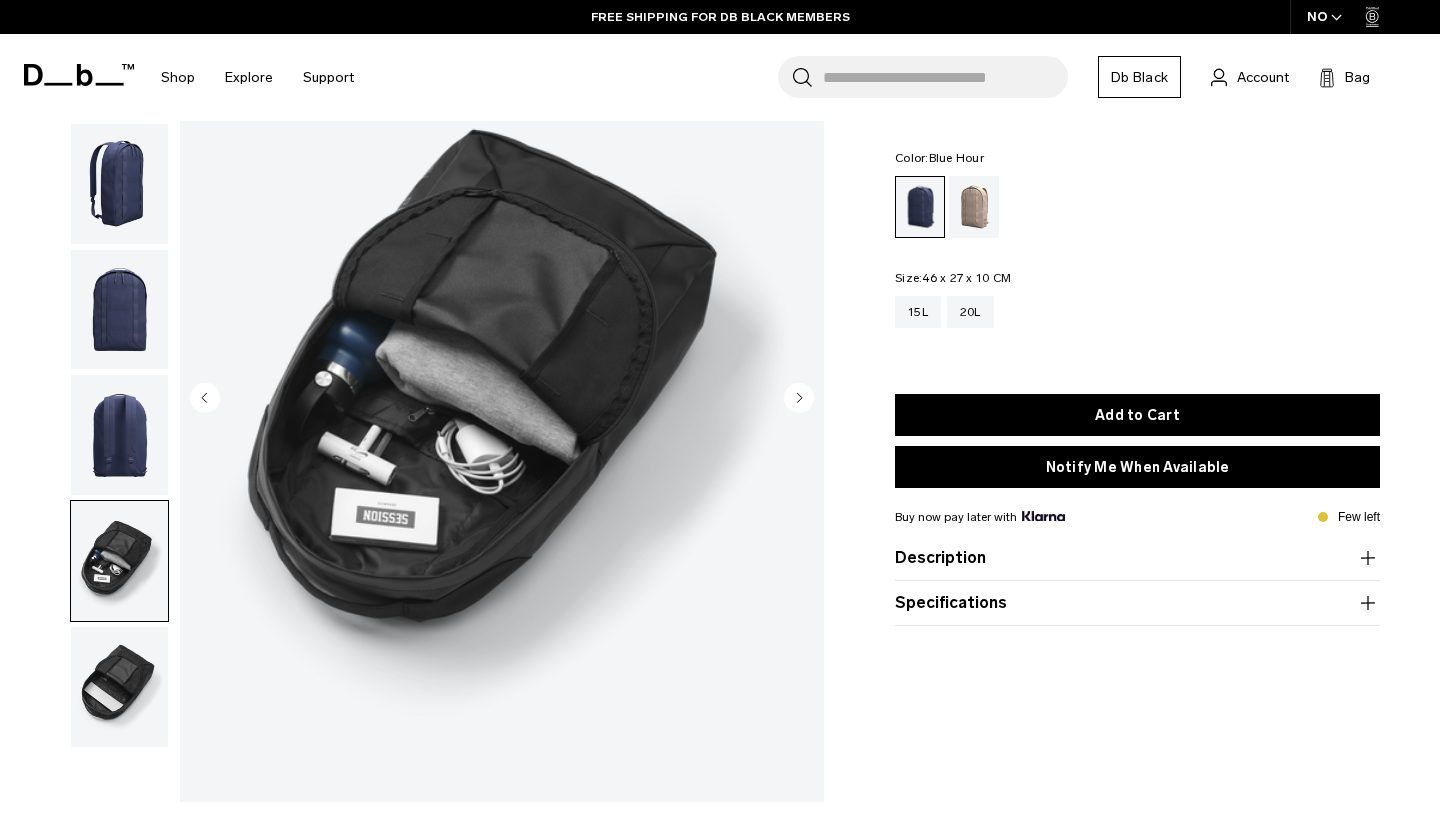 click at bounding box center (119, 687) 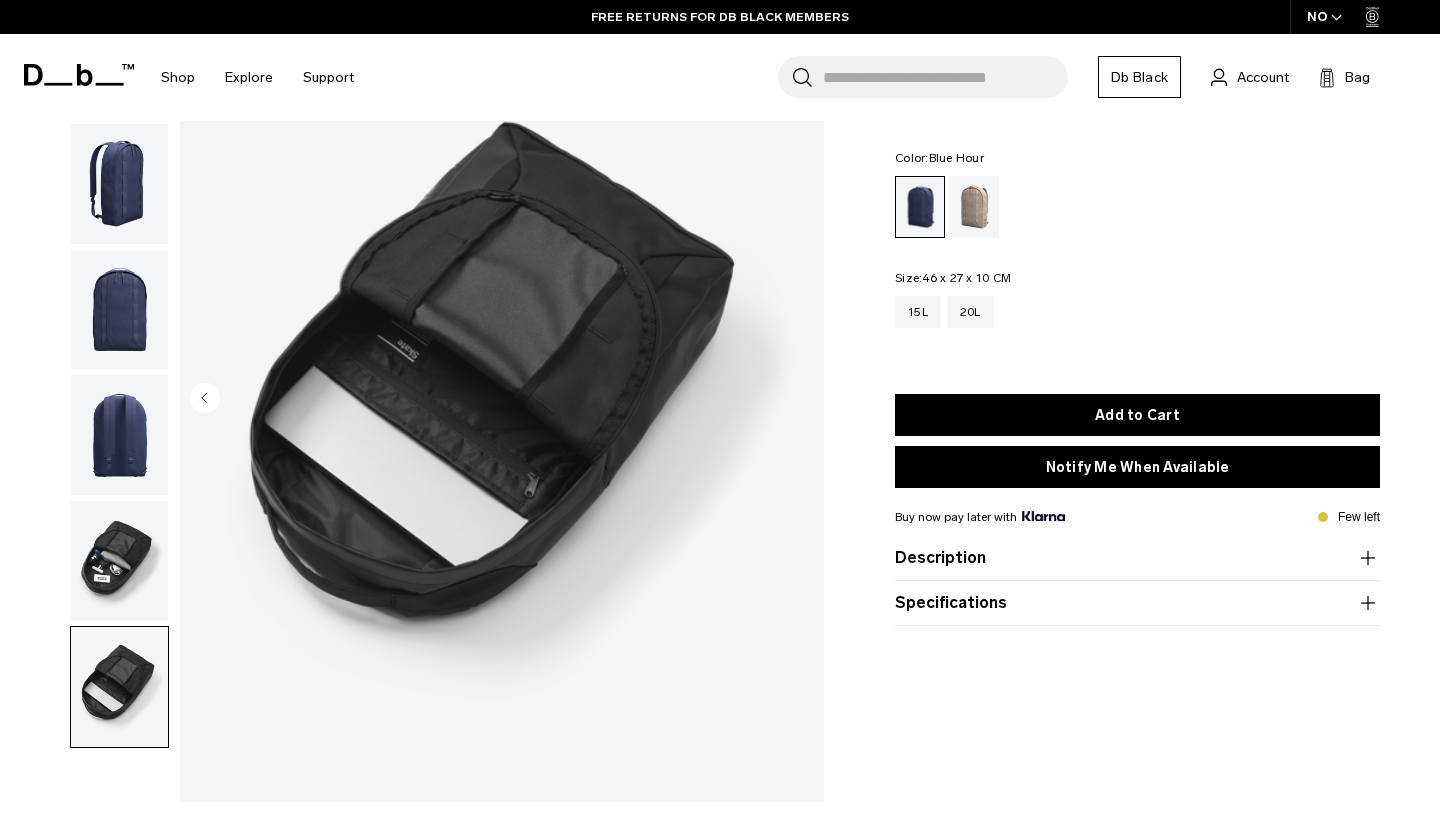 click at bounding box center [119, 561] 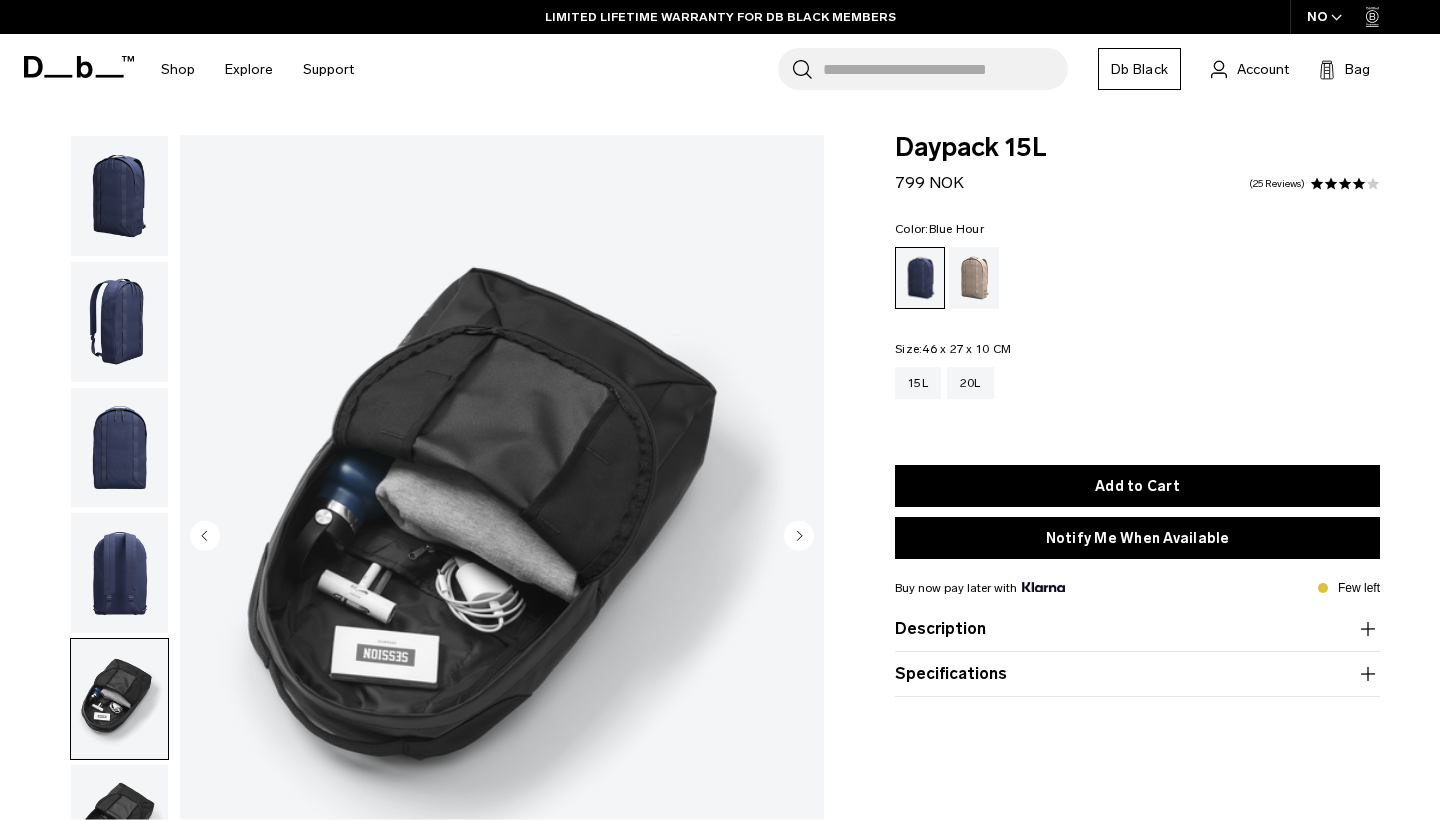 scroll, scrollTop: 0, scrollLeft: 0, axis: both 